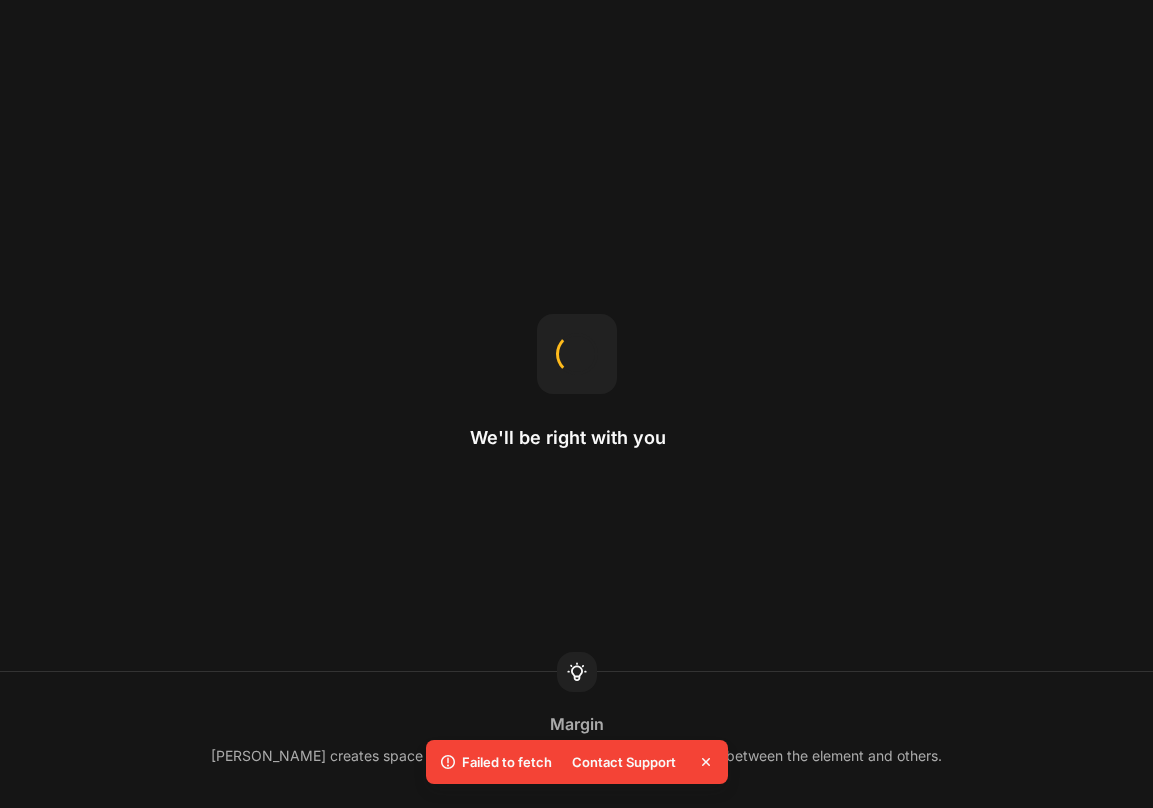 scroll, scrollTop: 0, scrollLeft: 0, axis: both 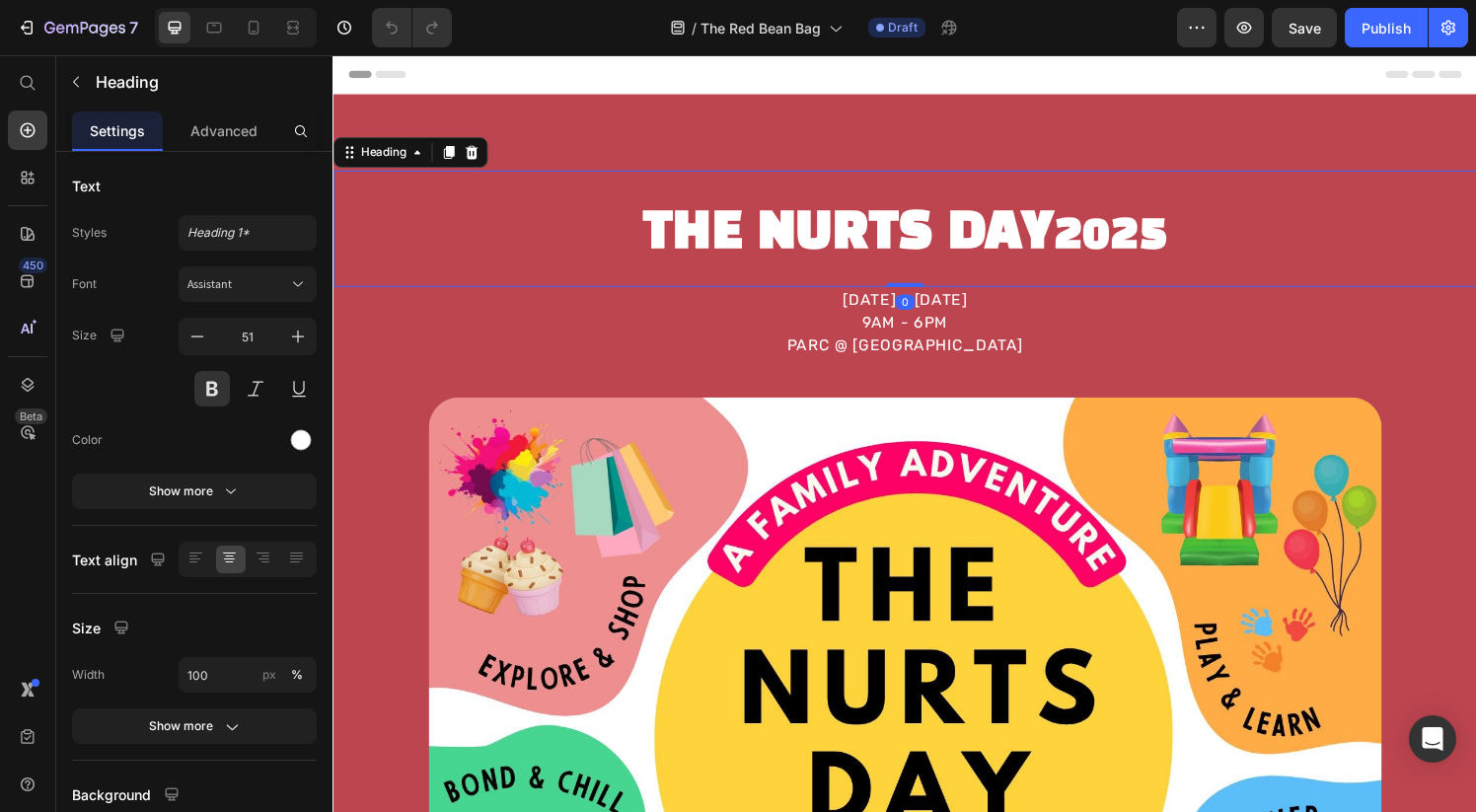 click on "THE nurts day  2025" at bounding box center [924, 241] 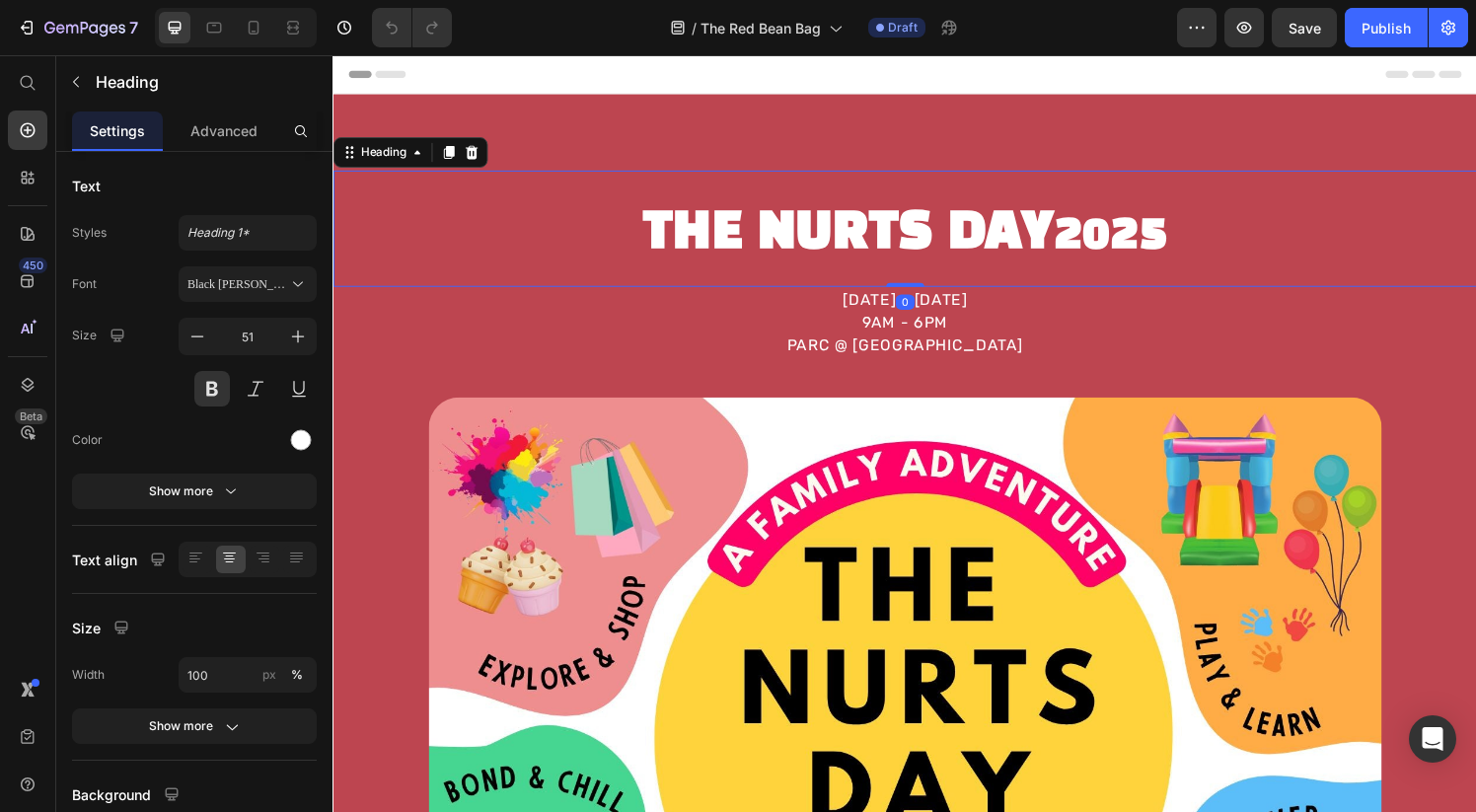 click on "THE nurts day  2025" at bounding box center (924, 241) 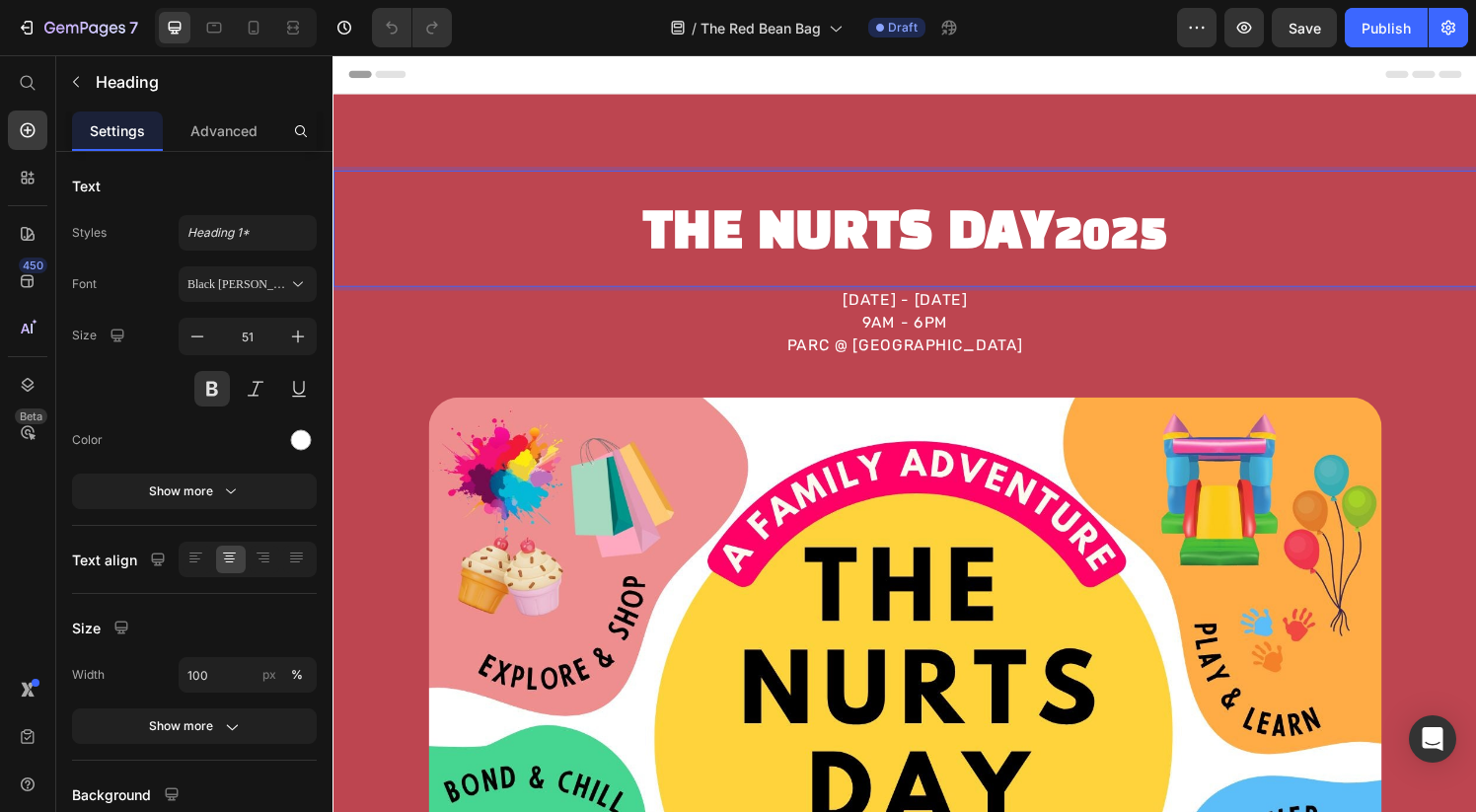 click on "THE nurts day  2025" at bounding box center (924, 241) 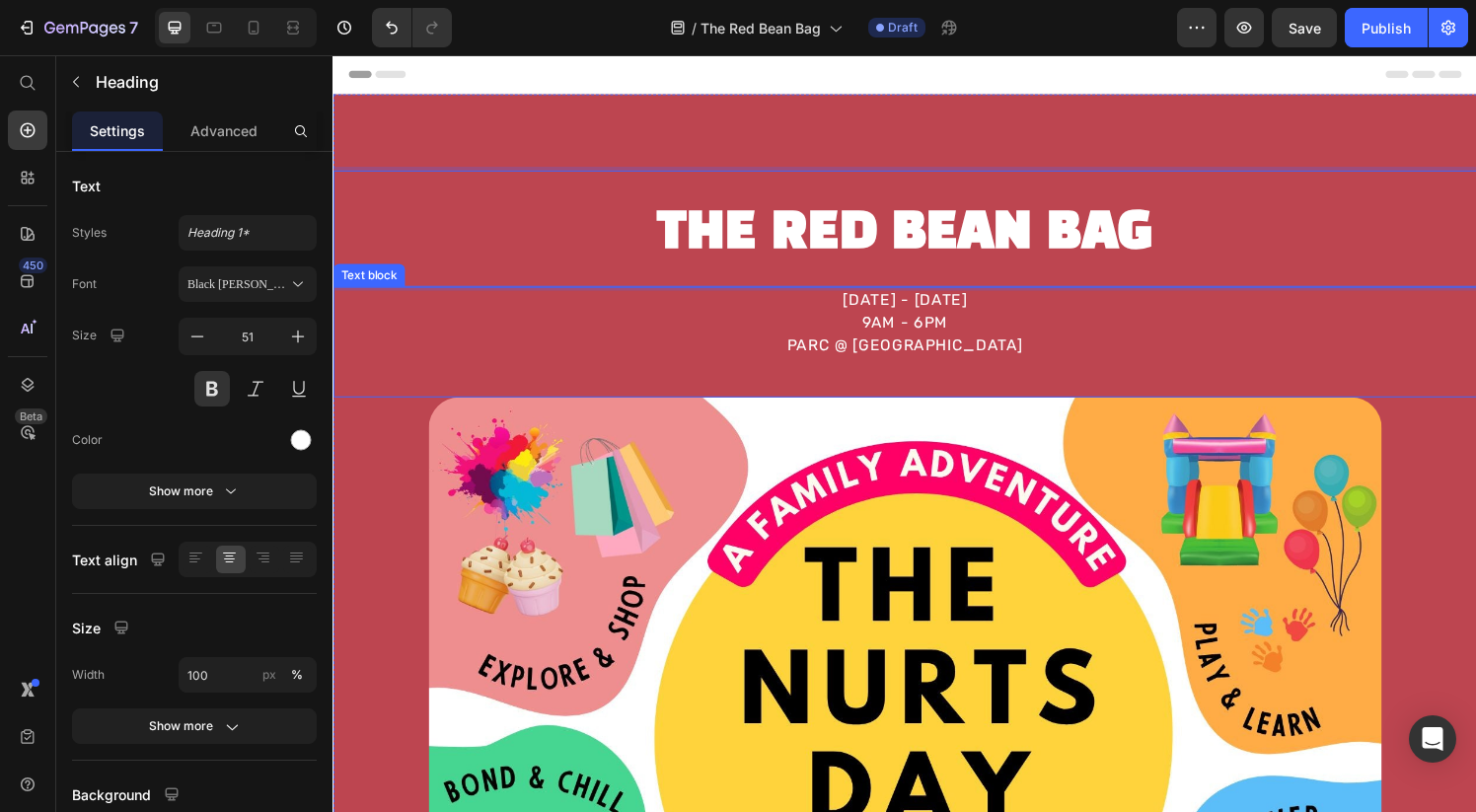 click on "9AM - 6PM" at bounding box center [924, 332] 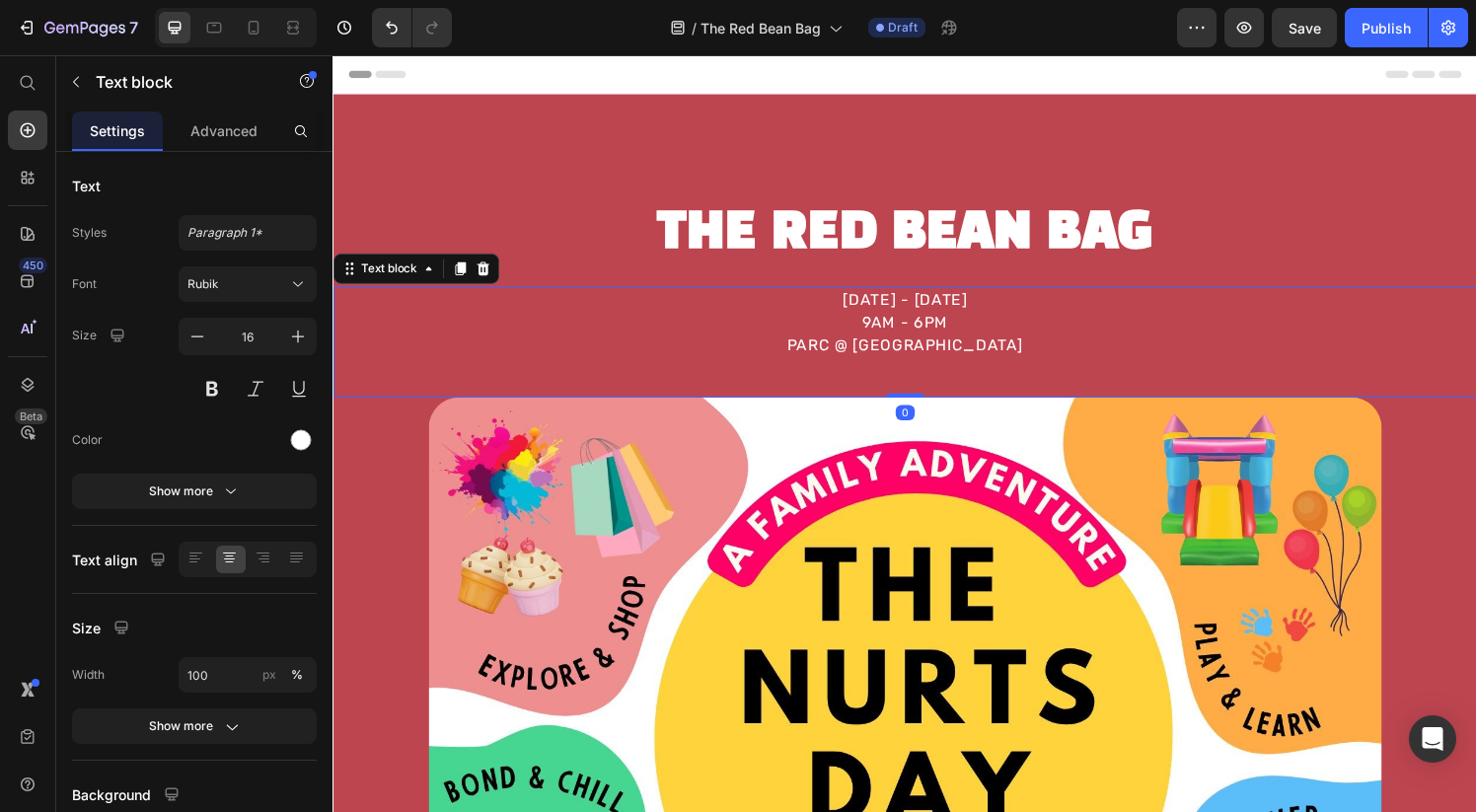 click on "PARC @ [GEOGRAPHIC_DATA]" at bounding box center (924, 356) 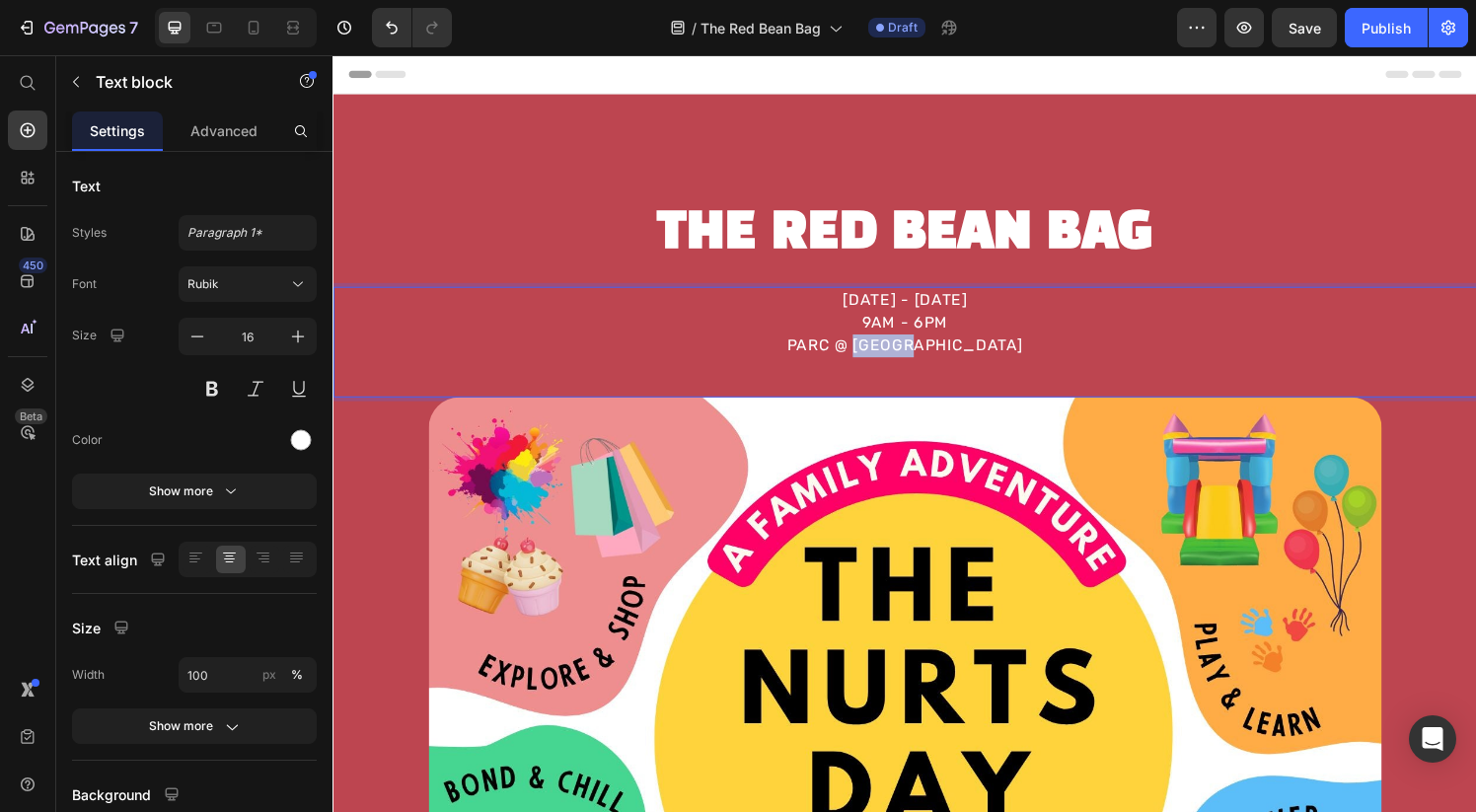 click on "PARC @ [GEOGRAPHIC_DATA]" at bounding box center [924, 356] 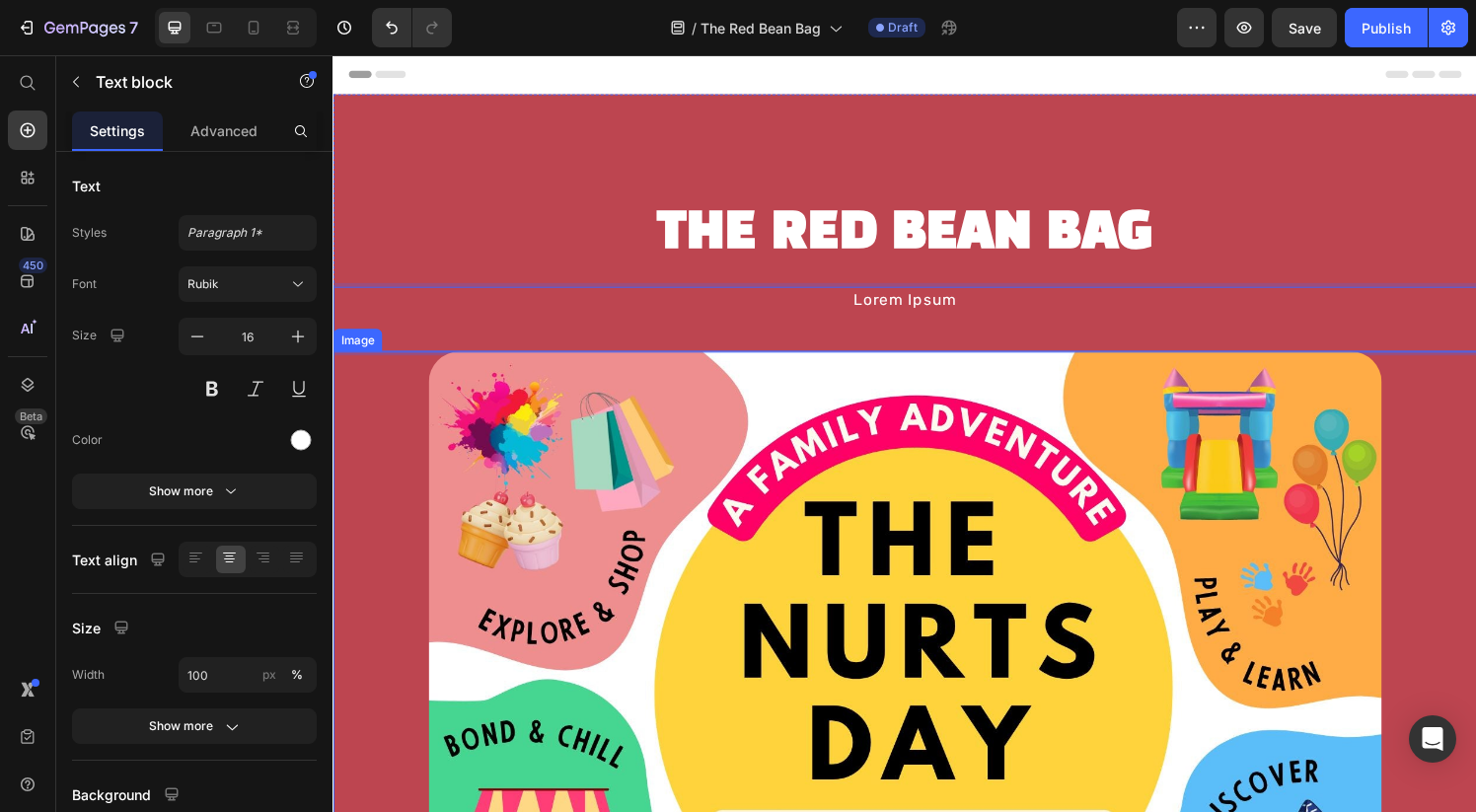 click at bounding box center (924, 979) 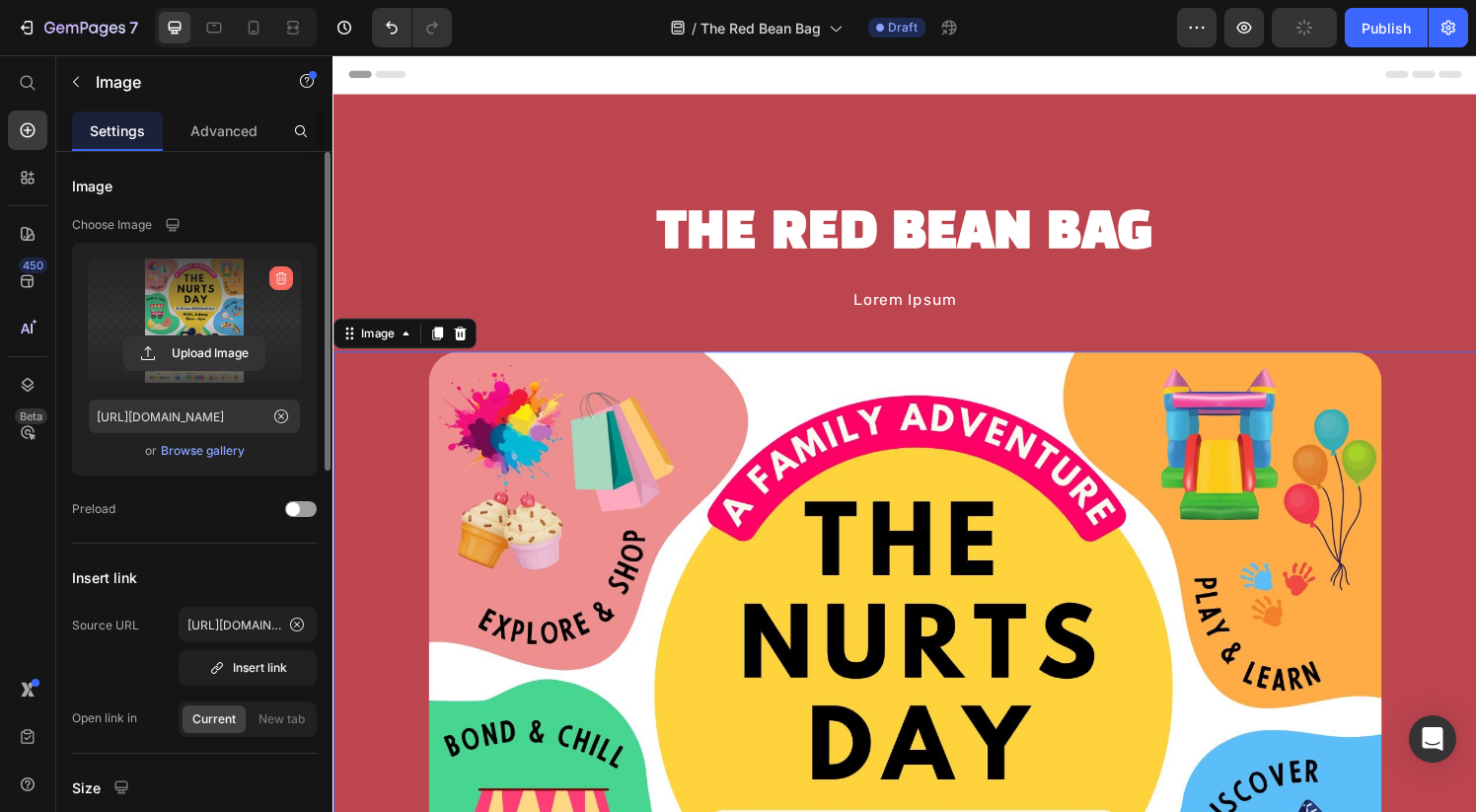 click 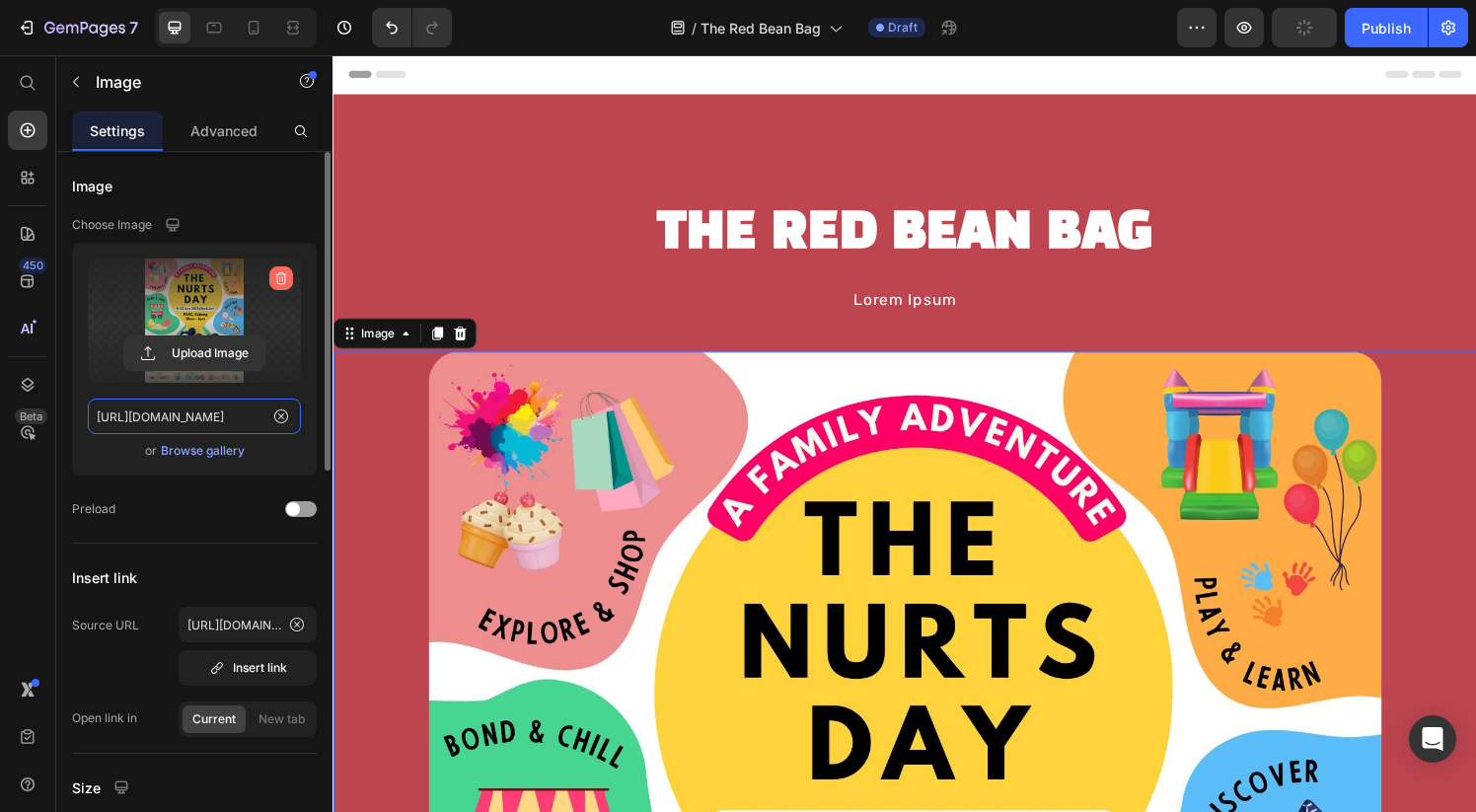type 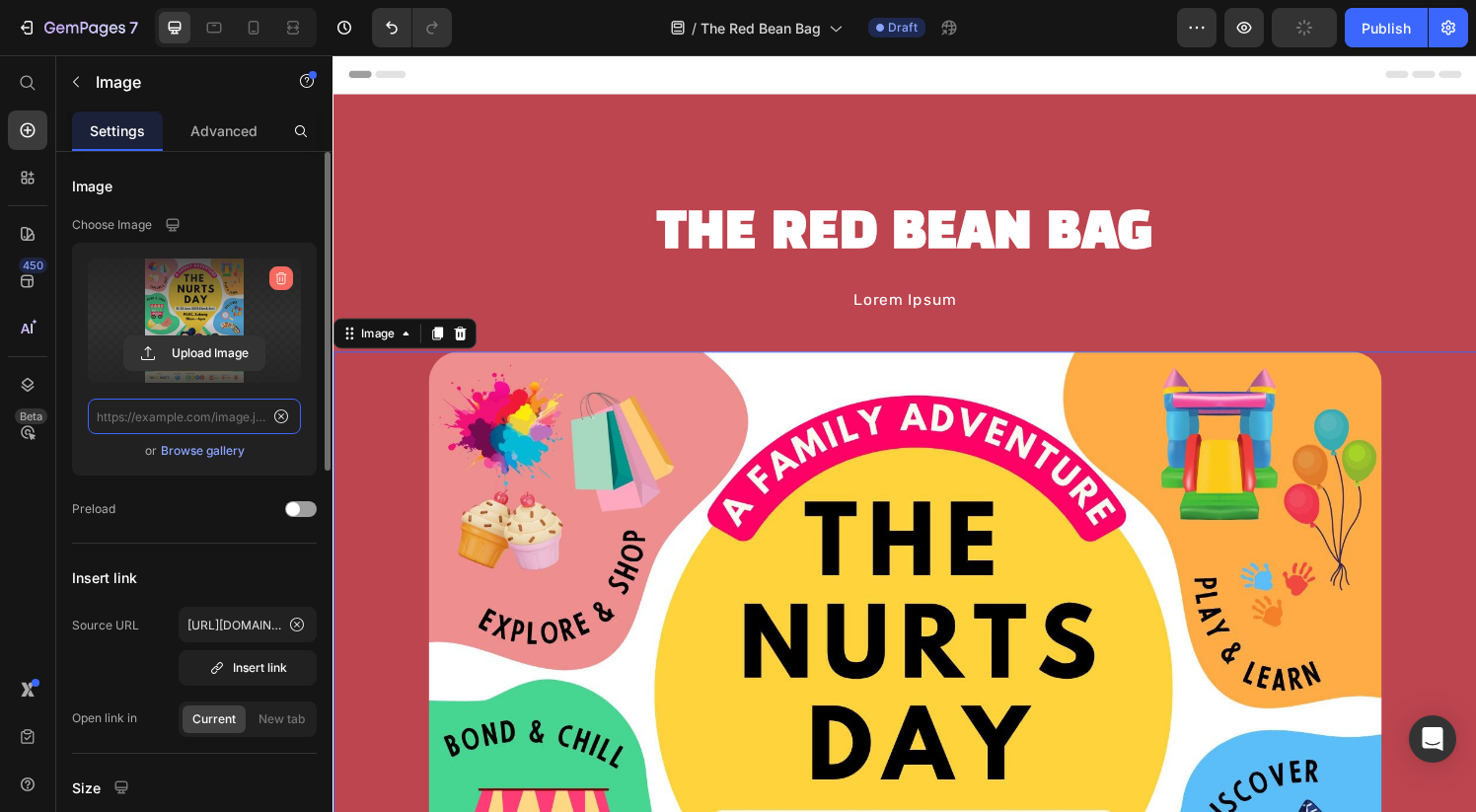 scroll, scrollTop: 0, scrollLeft: 0, axis: both 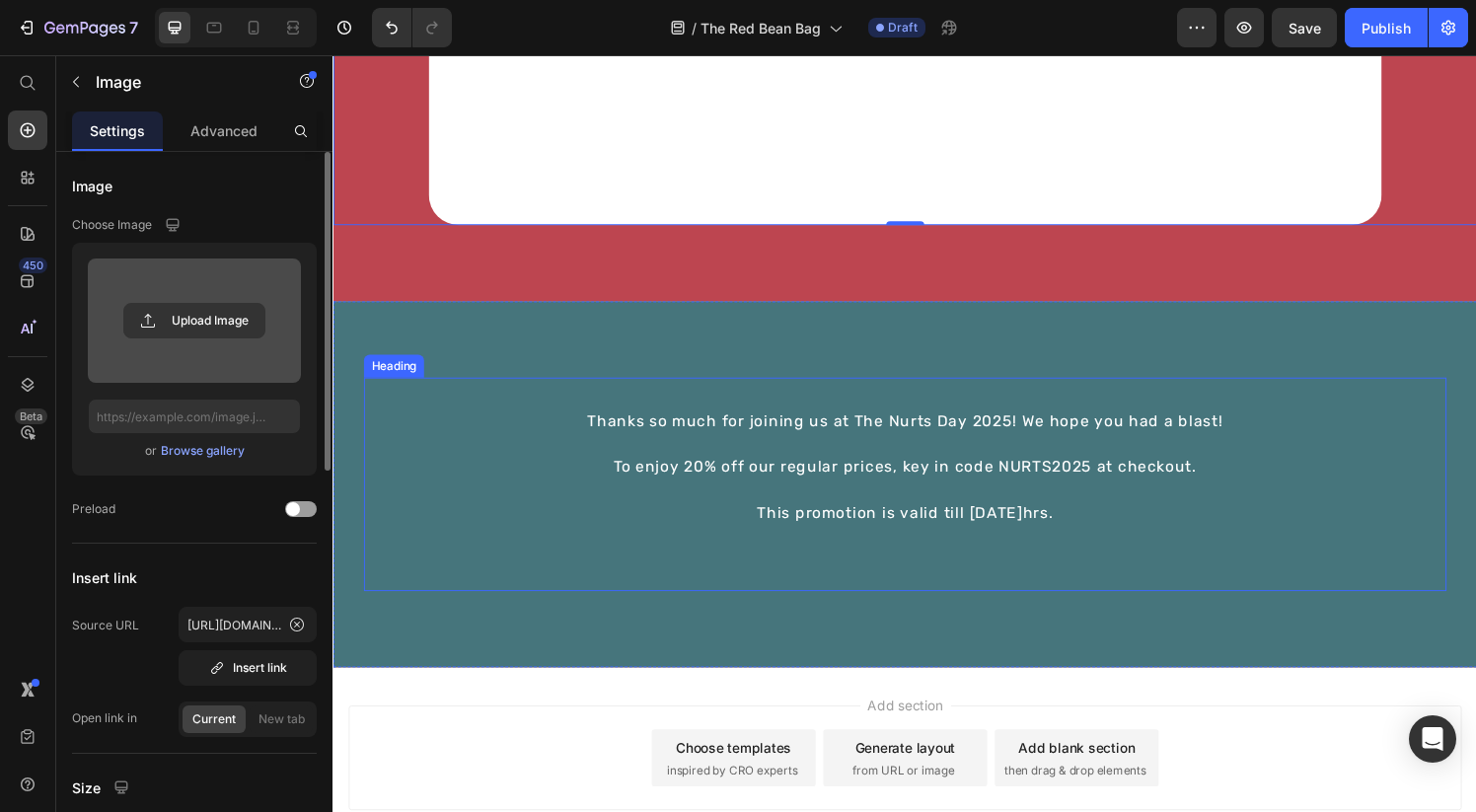 click on "Thanks so much for joining us at The Nurts Day 2025! We hope you had a blast! To enjoy 20% off our regular prices, key in code NURTS2025 at checkout. This promotion is valid till [DATE]hrs." at bounding box center [924, 506] 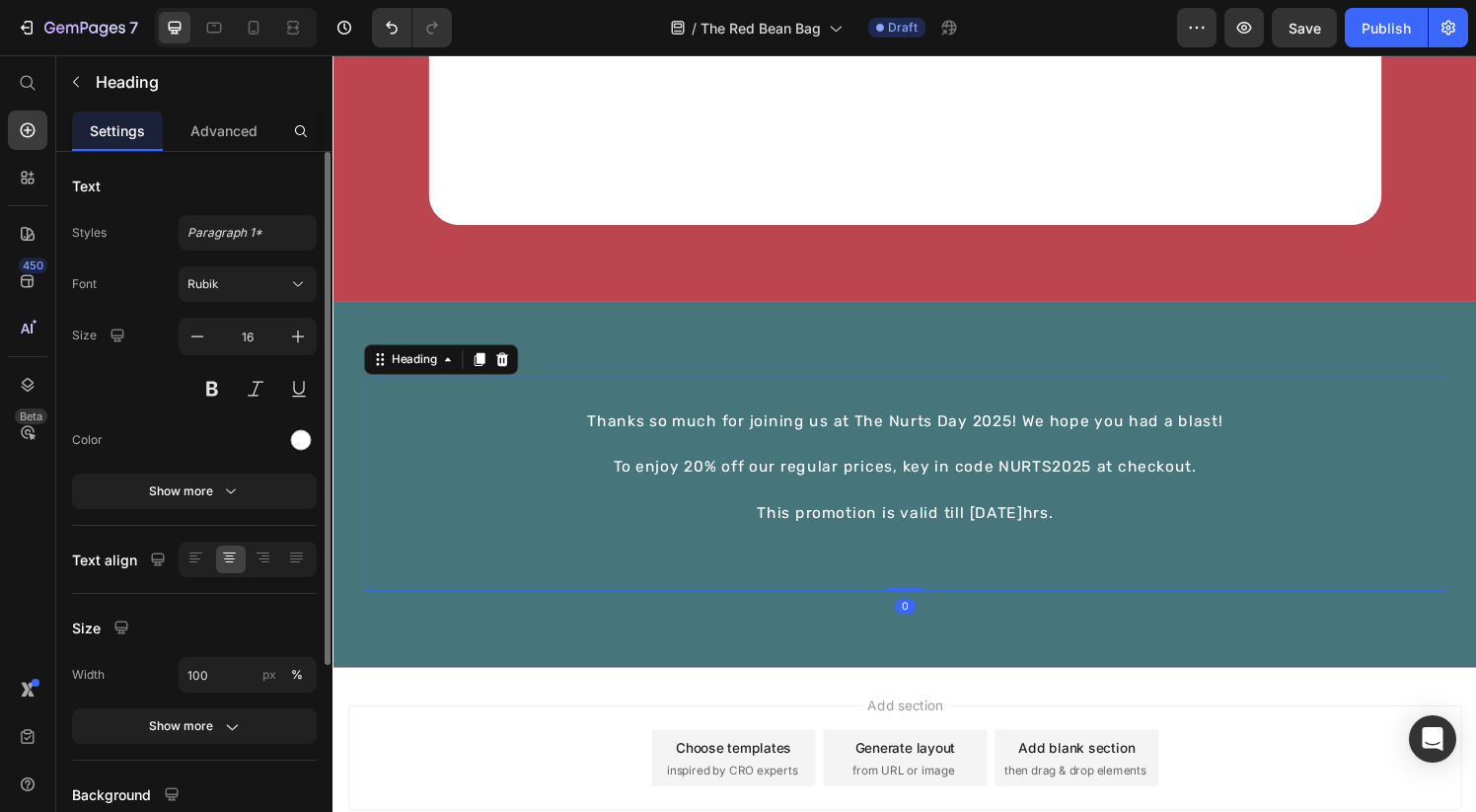click on "Thanks so much for joining us at The Nurts Day 2025! We hope you had a blast! To enjoy 20% off our regular prices, key in code NURTS2025 at checkout. This promotion is valid till [DATE]hrs." at bounding box center [924, 506] 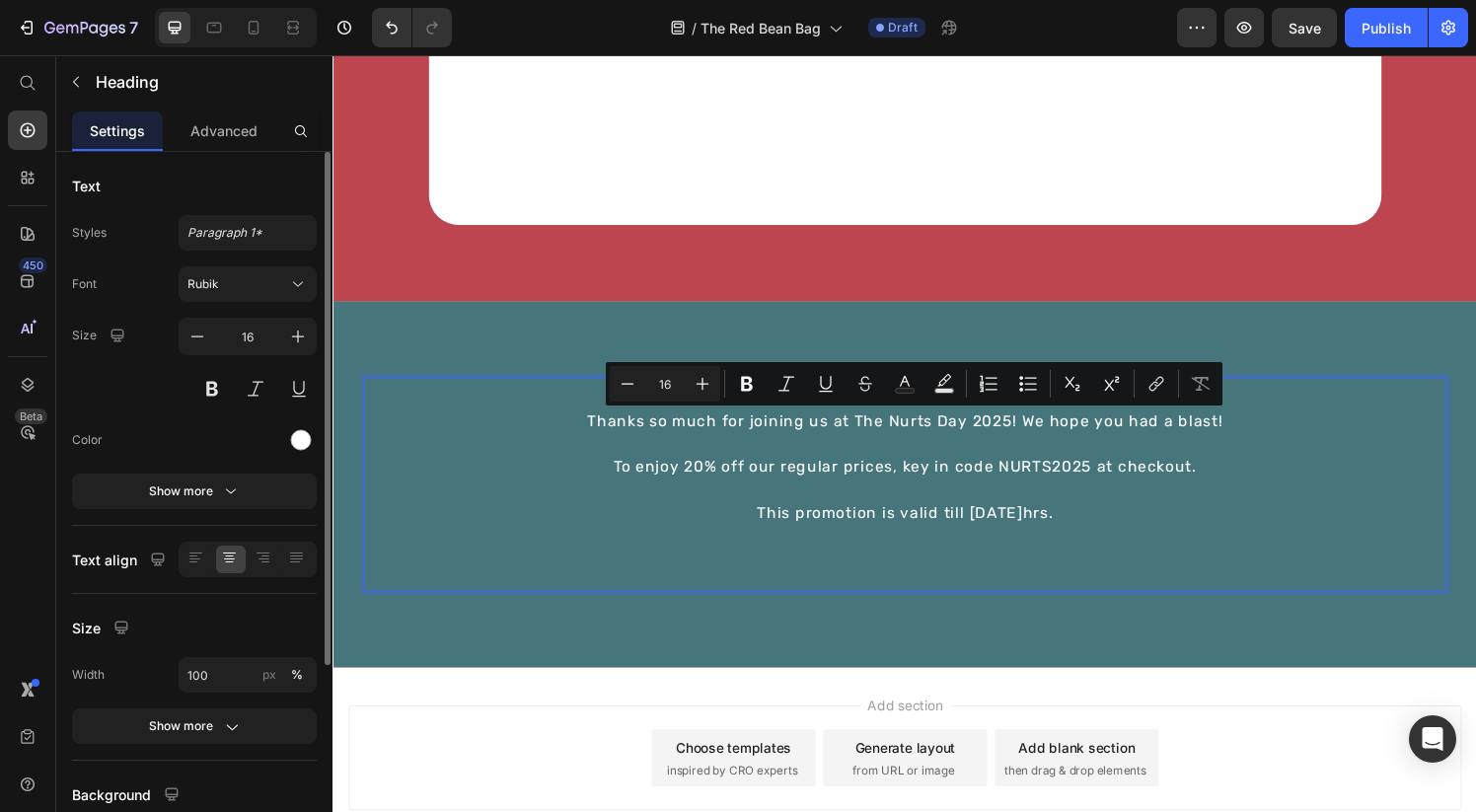 scroll, scrollTop: 1110, scrollLeft: 0, axis: vertical 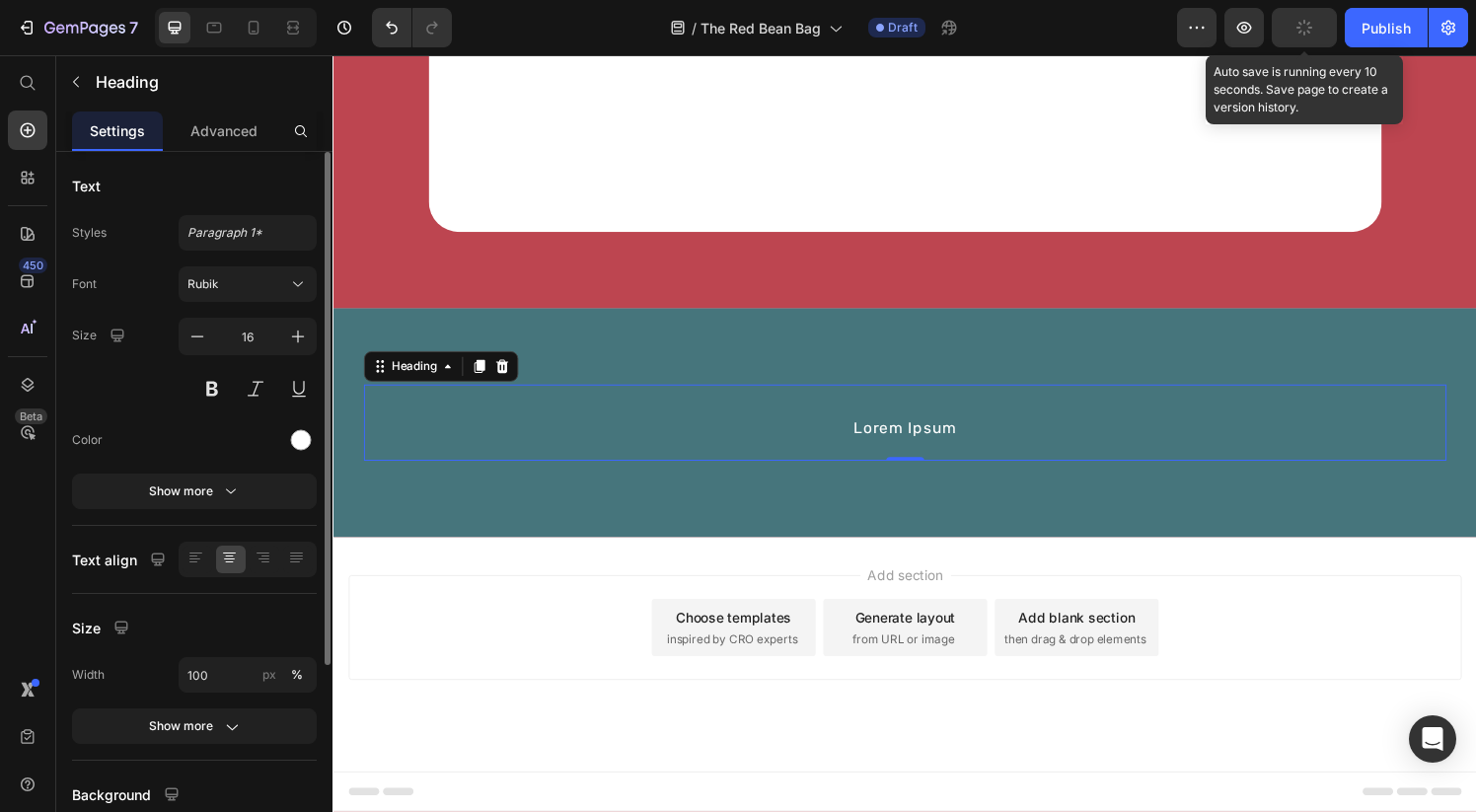 click at bounding box center [1304, 28] 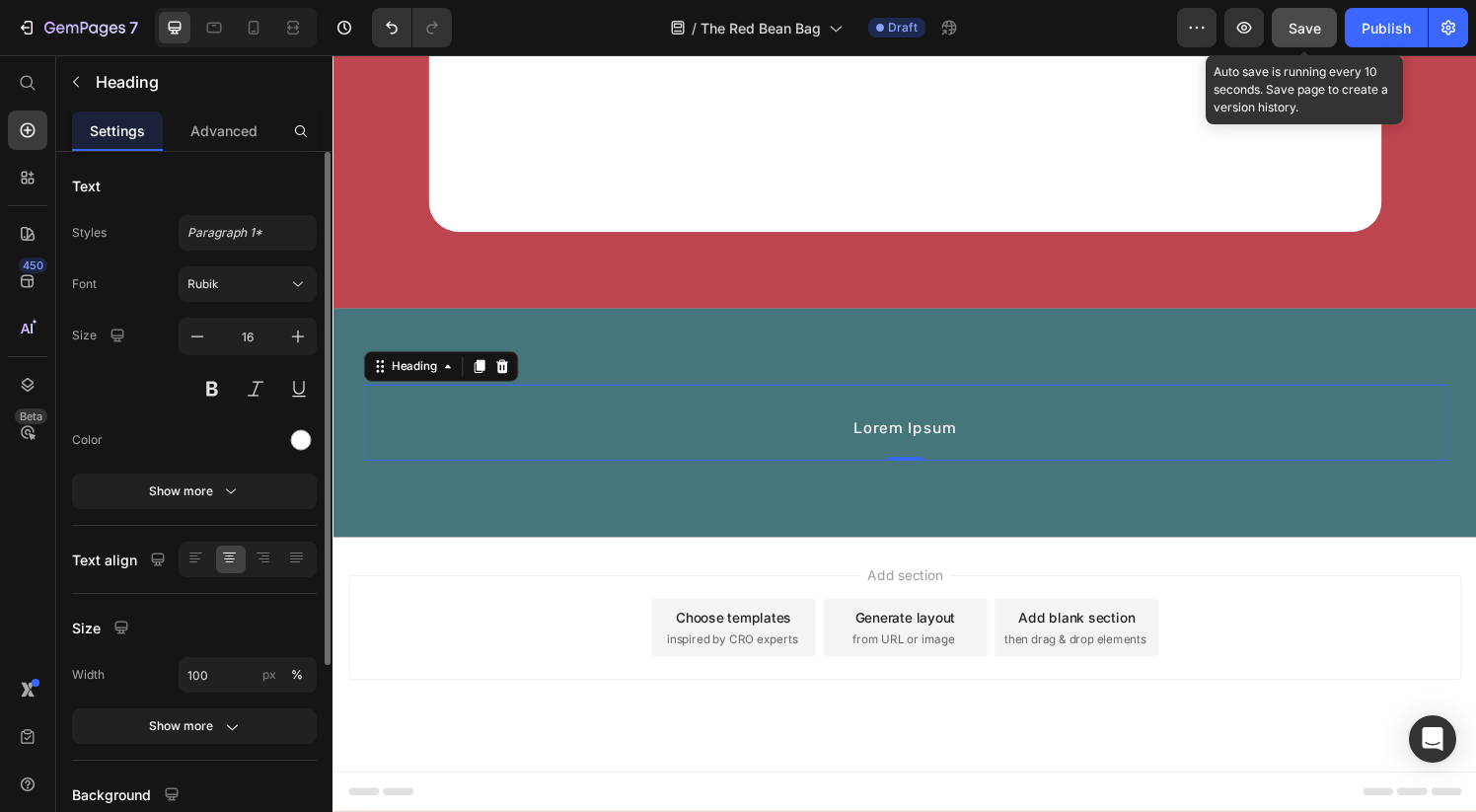 click on "Save" 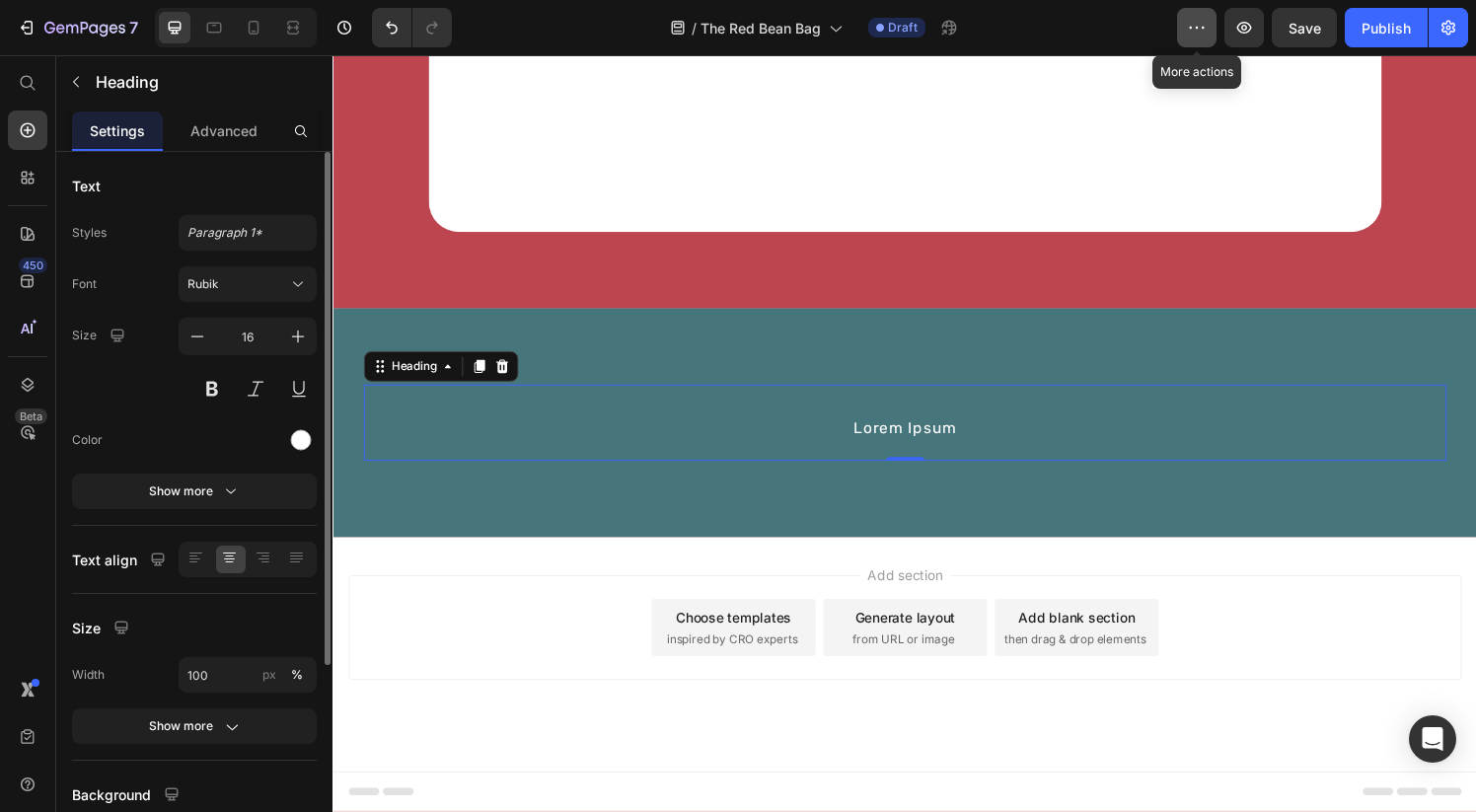 click 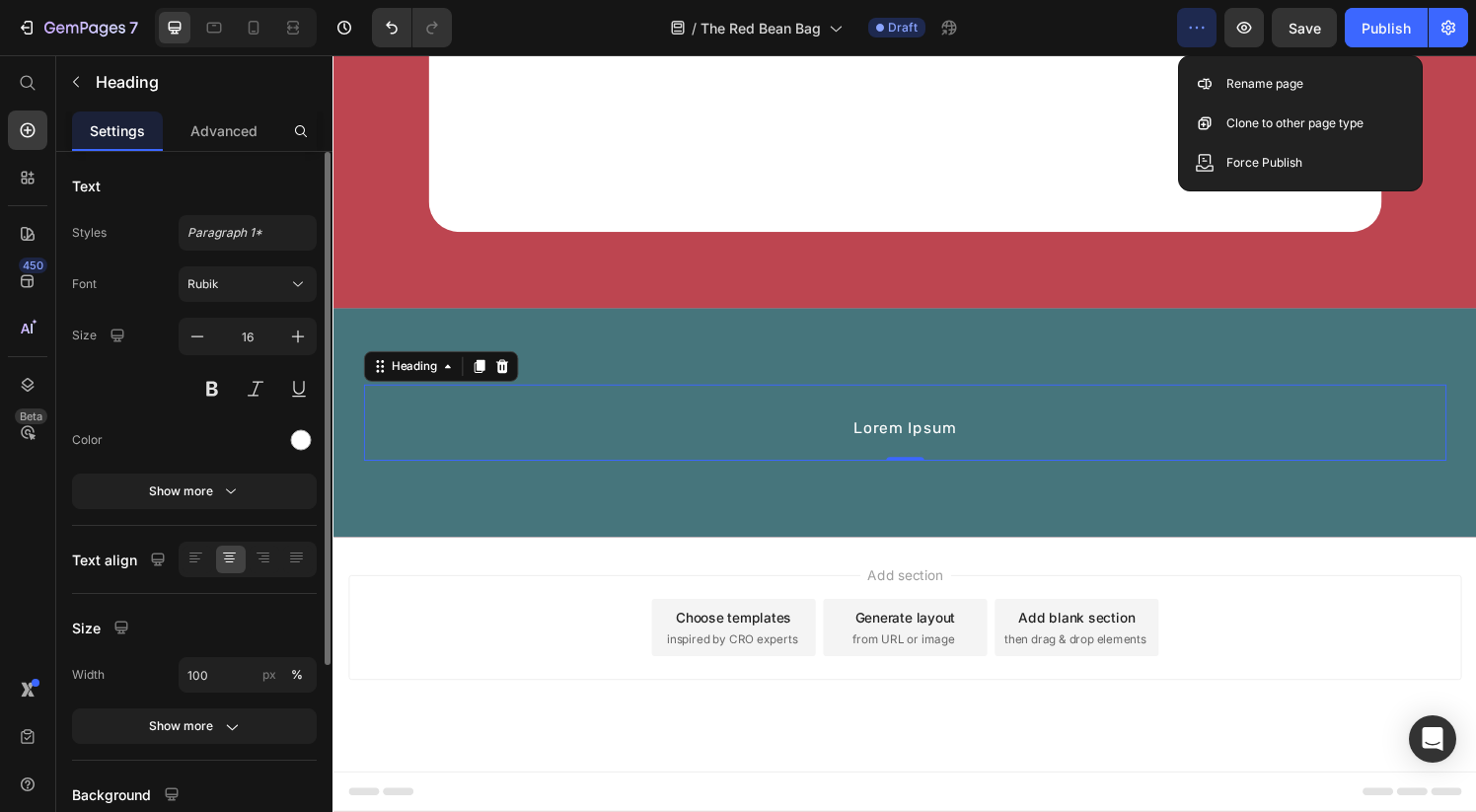 click 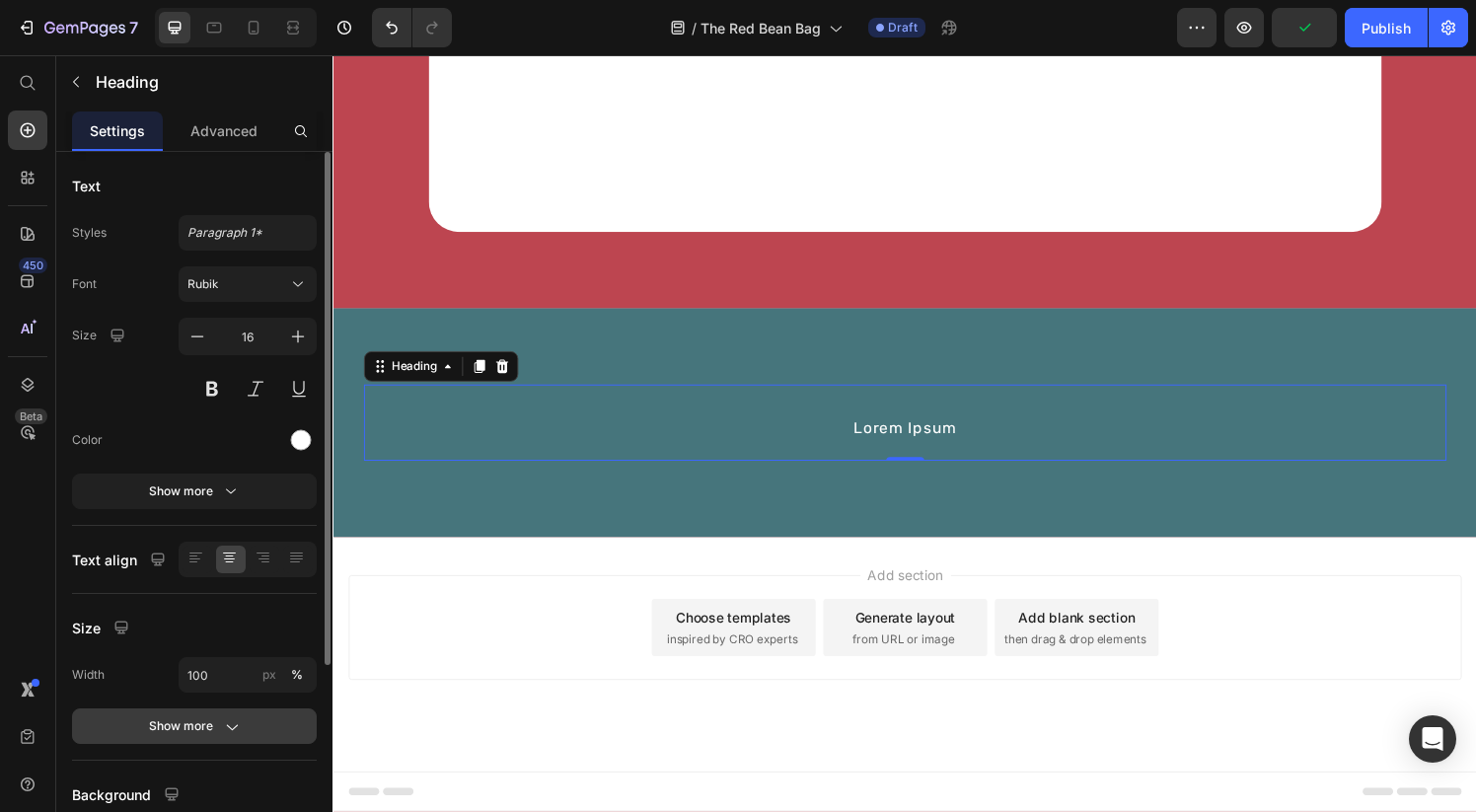 click on "Show more" 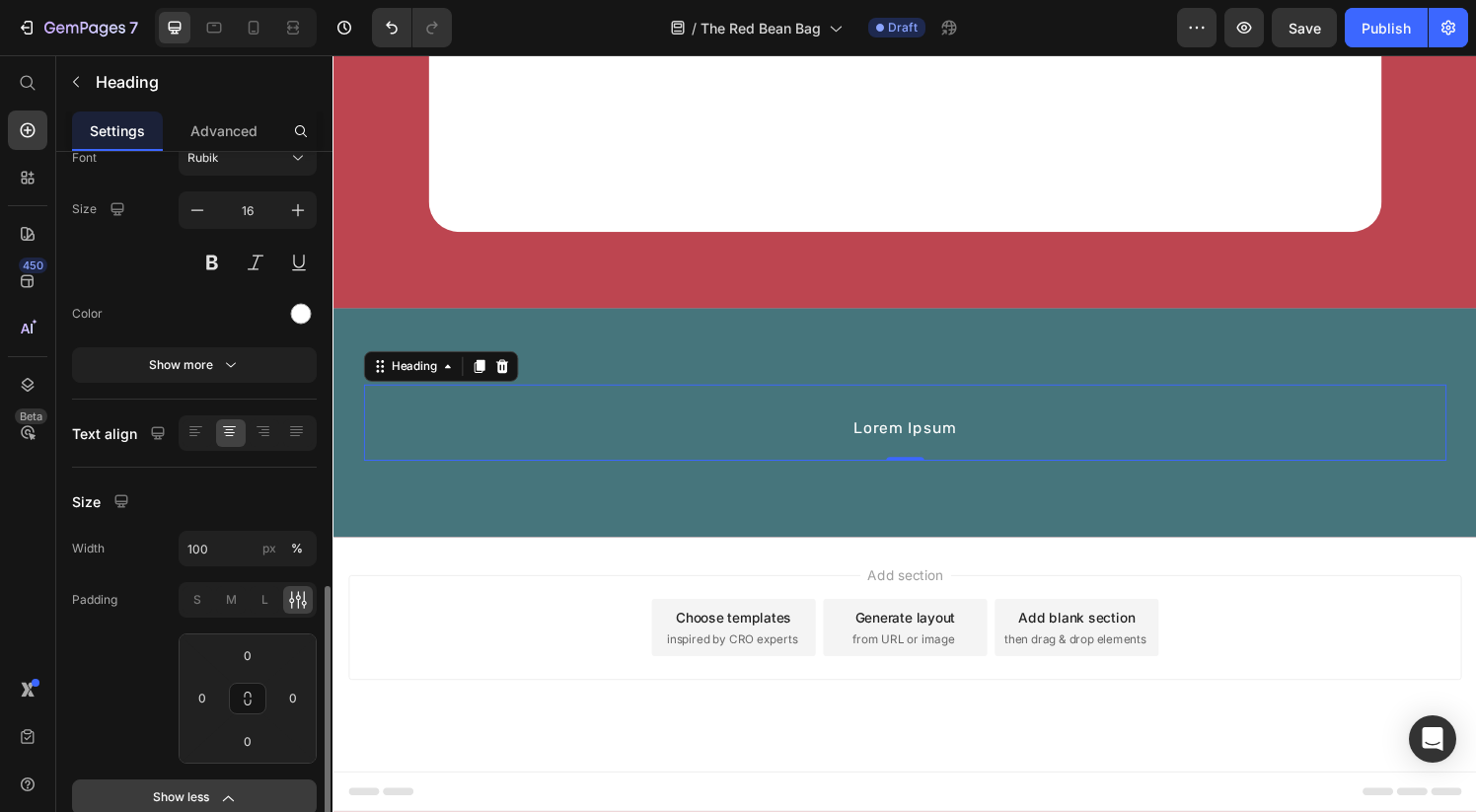 scroll, scrollTop: 0, scrollLeft: 0, axis: both 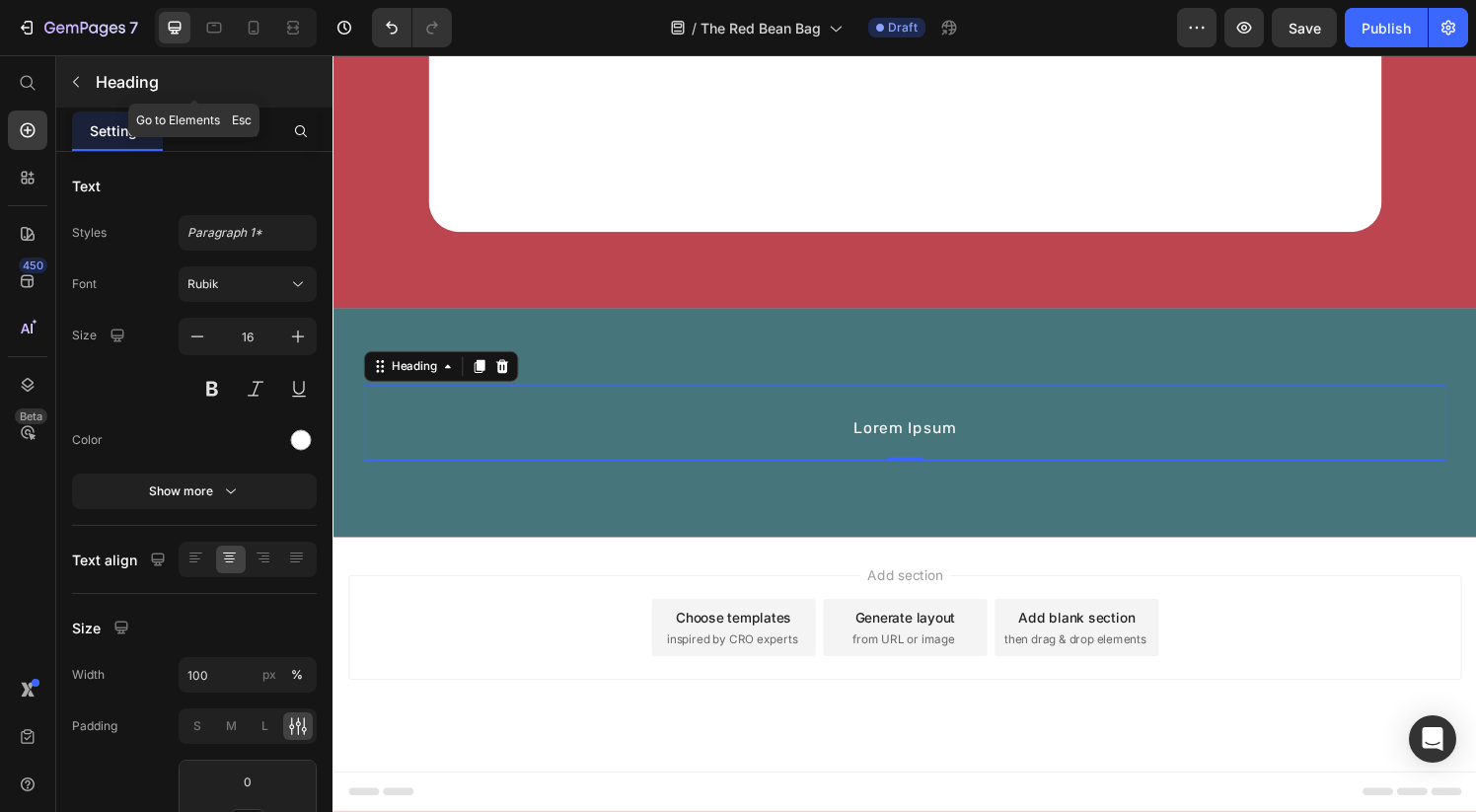 click on "Heading" at bounding box center [194, 82] 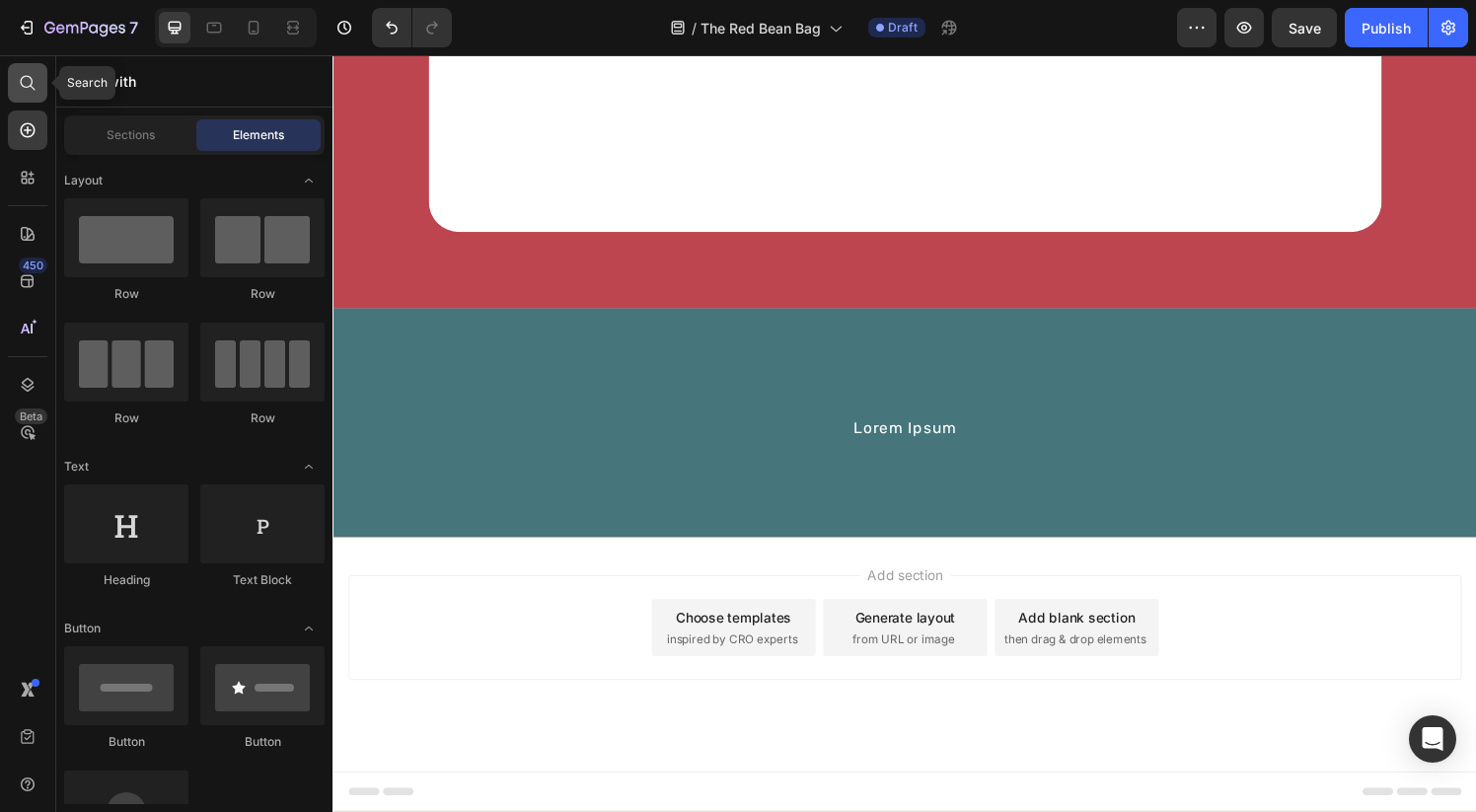 click 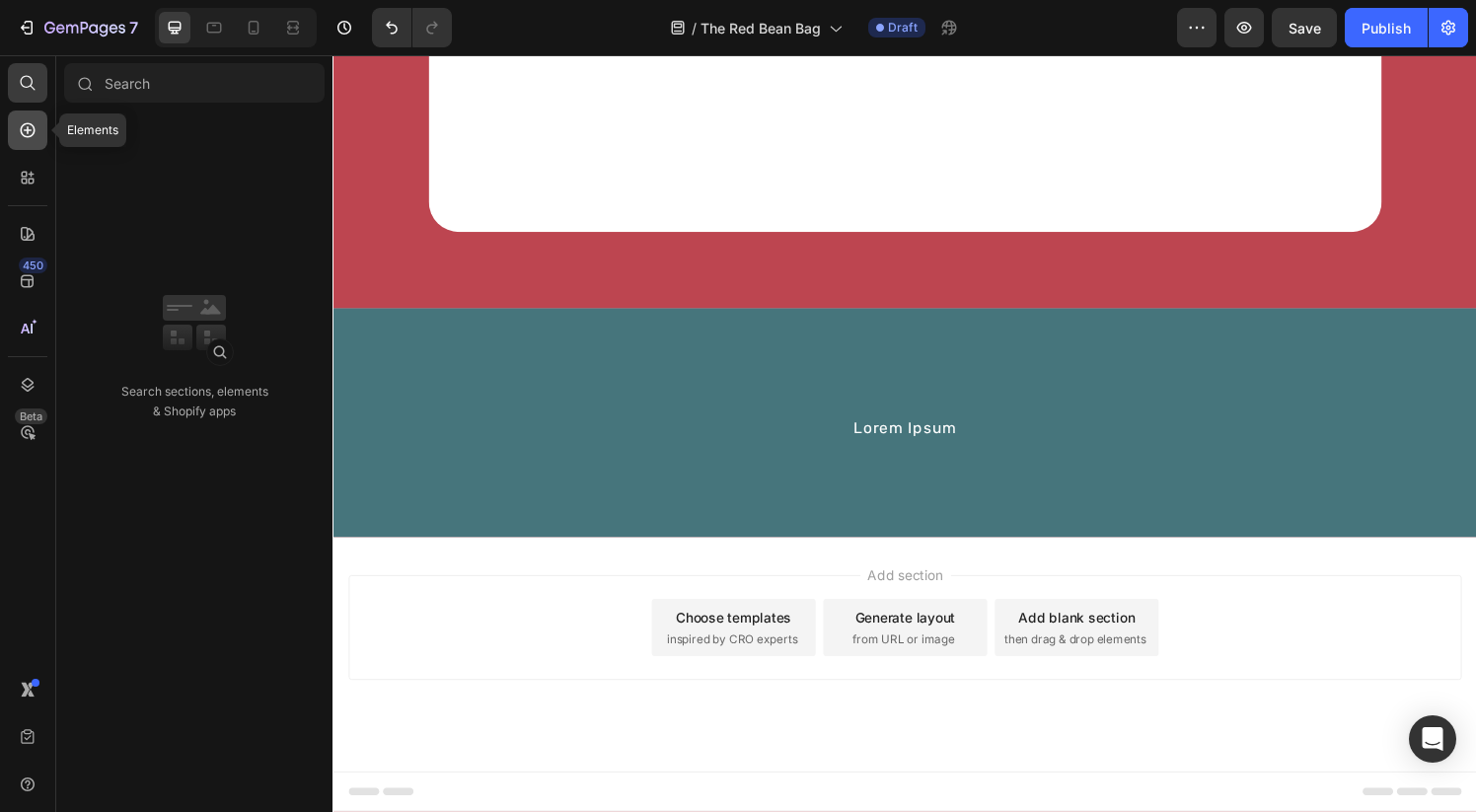 click 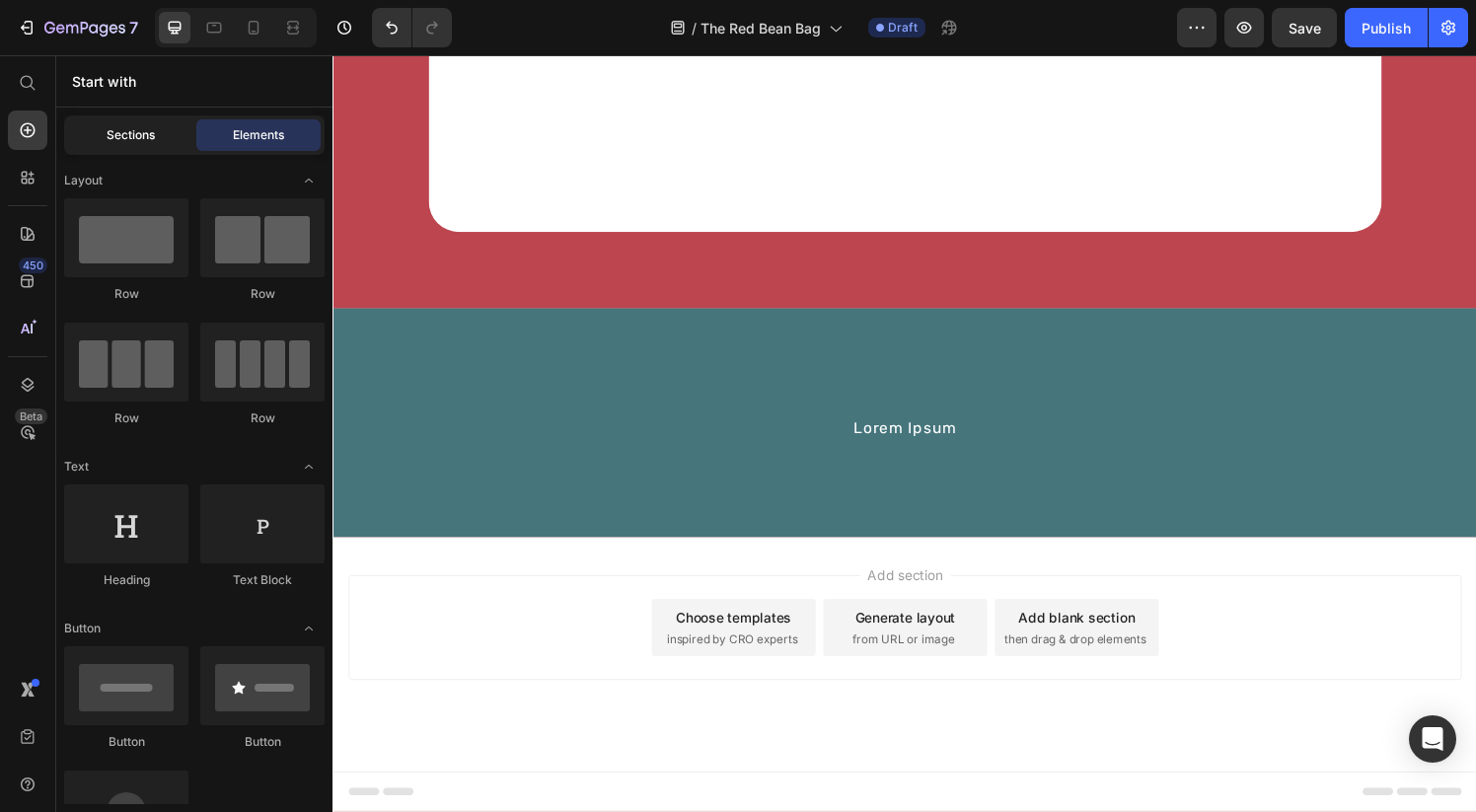 click on "Sections" 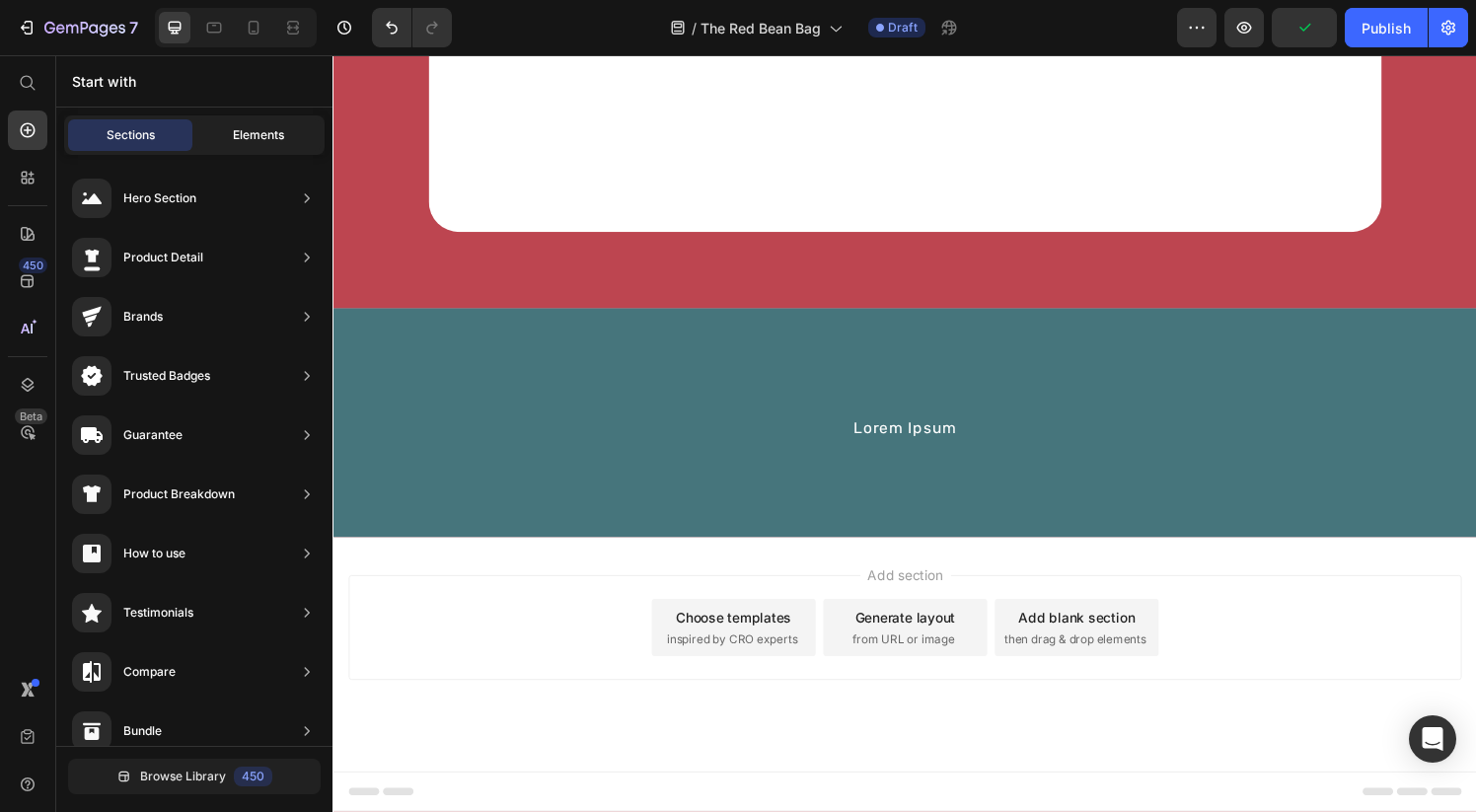 click on "Elements" at bounding box center [258, 135] 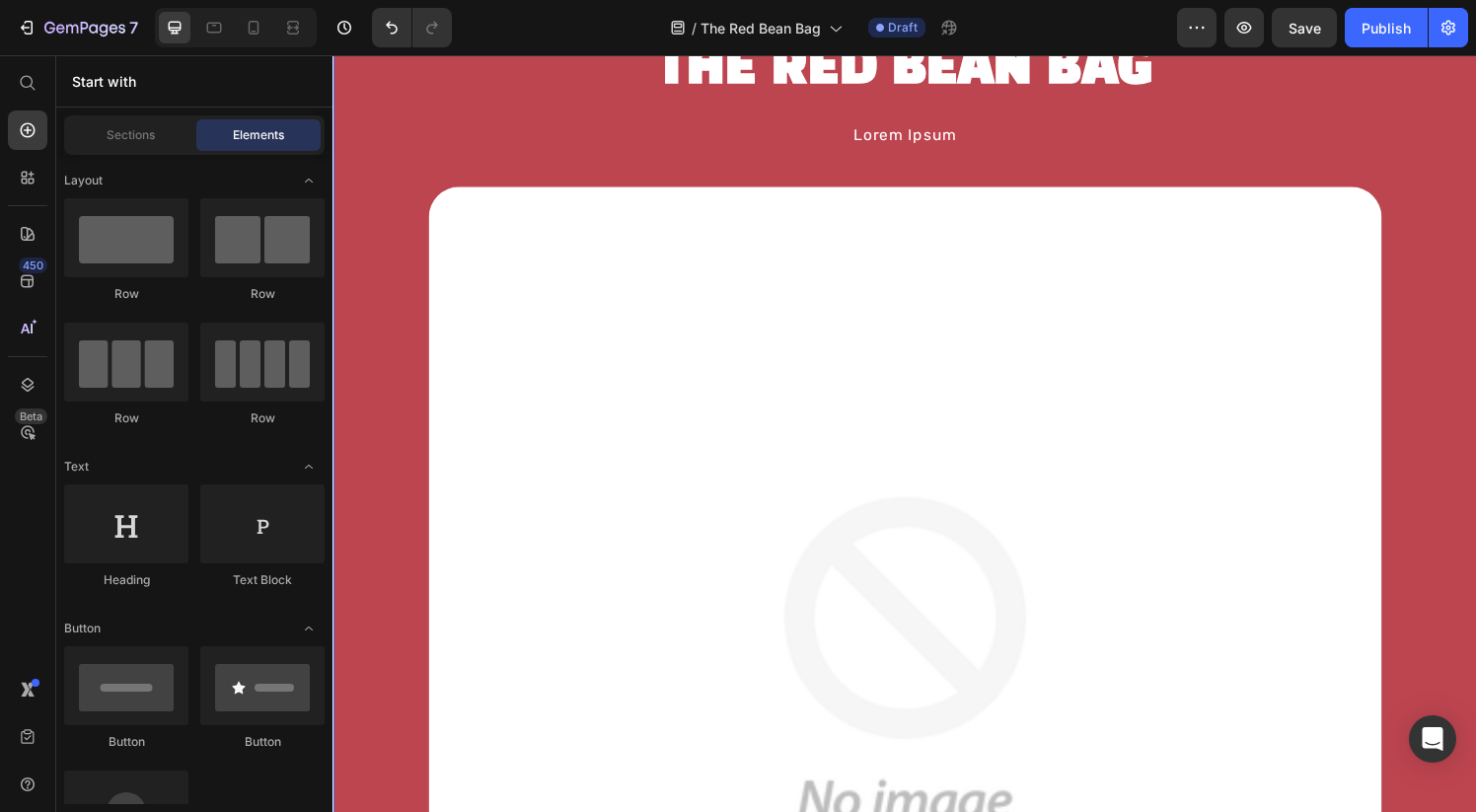 scroll, scrollTop: 0, scrollLeft: 0, axis: both 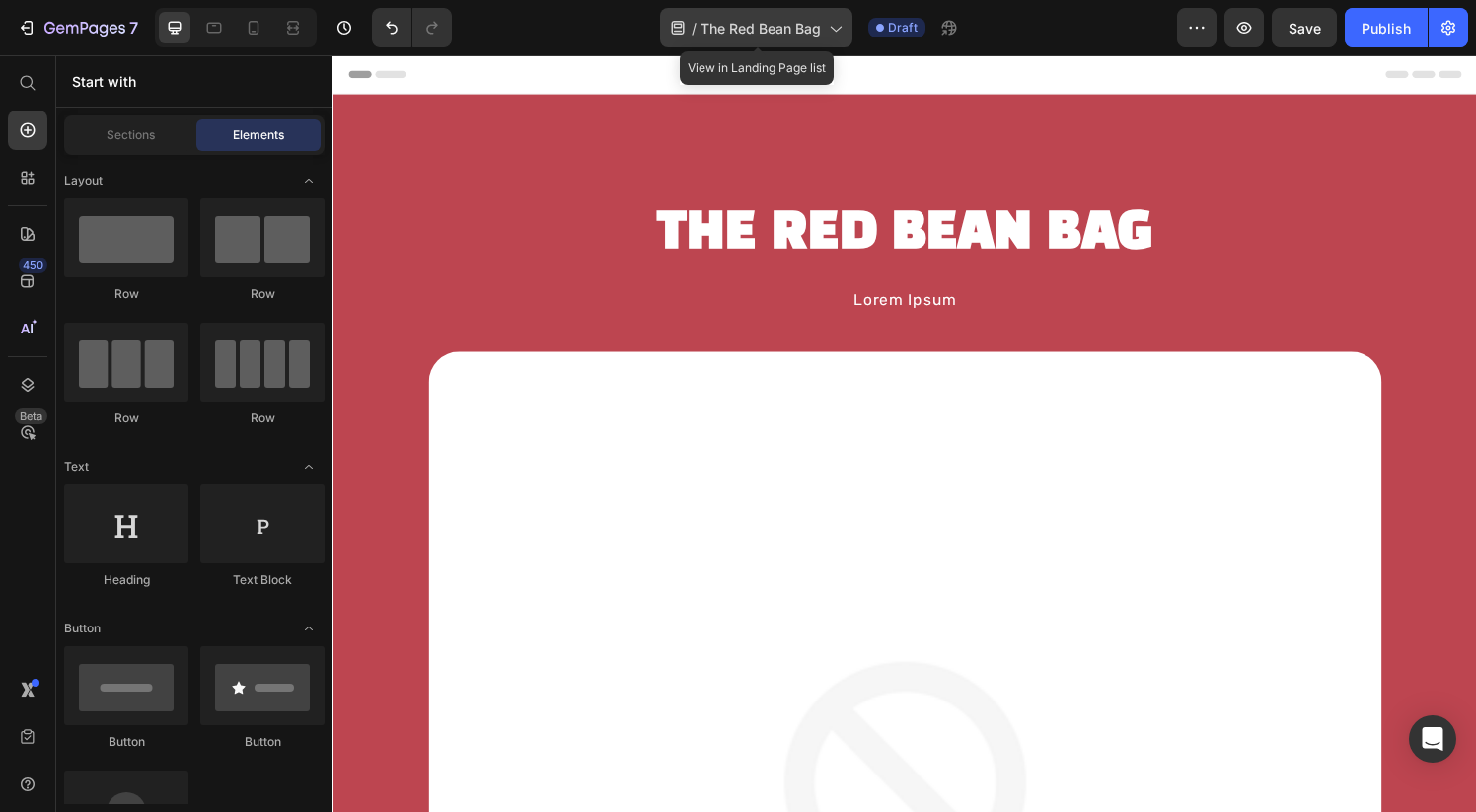 click 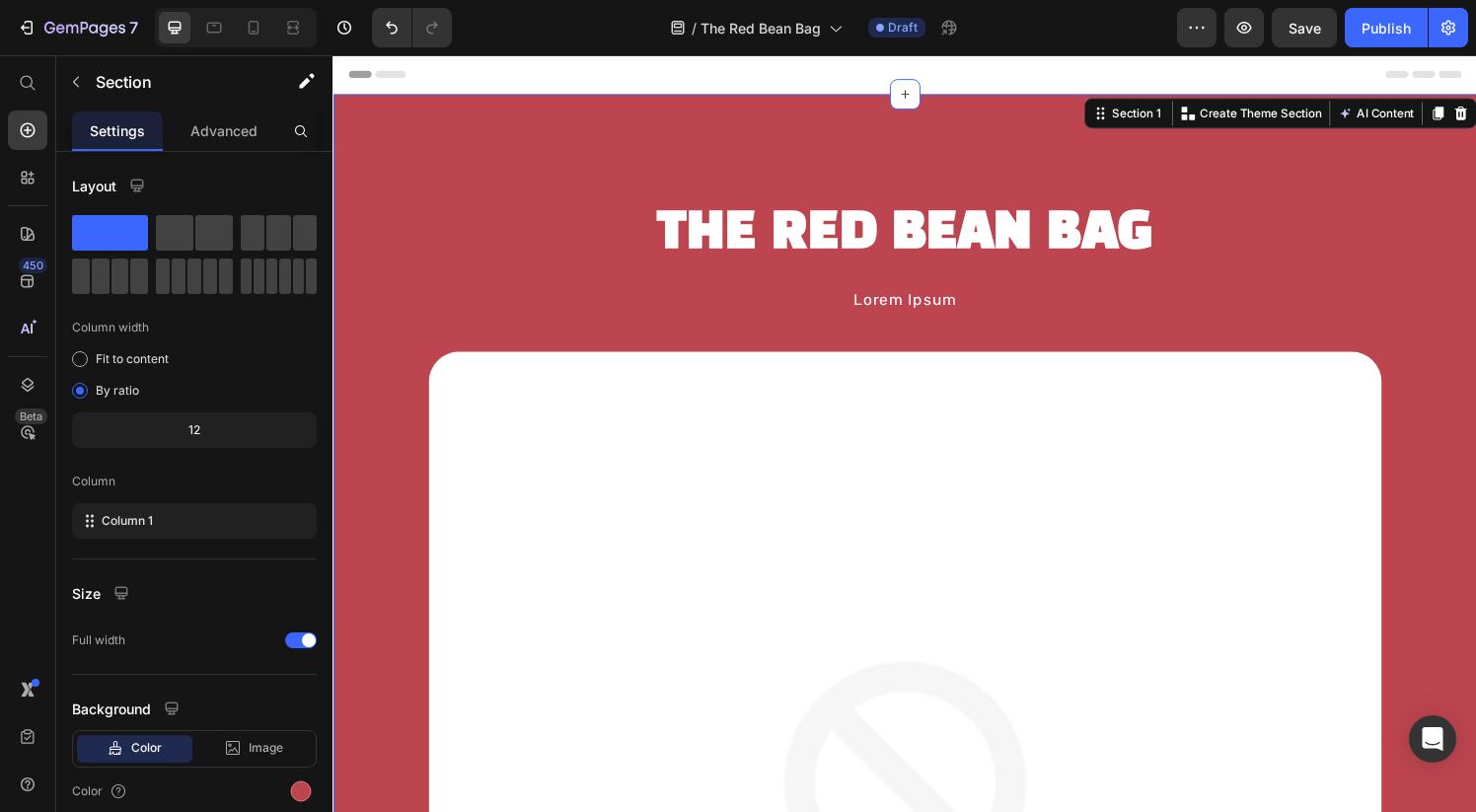 click on "THE RED BEAN BAG Heading Lorem Ipsum Text block Image Section 1   You can create reusable sections Create Theme Section AI Content Write with GemAI What would you like to describe here? Tone and Voice Persuasive Product Getting products... Show more Generate" at bounding box center (924, 762) 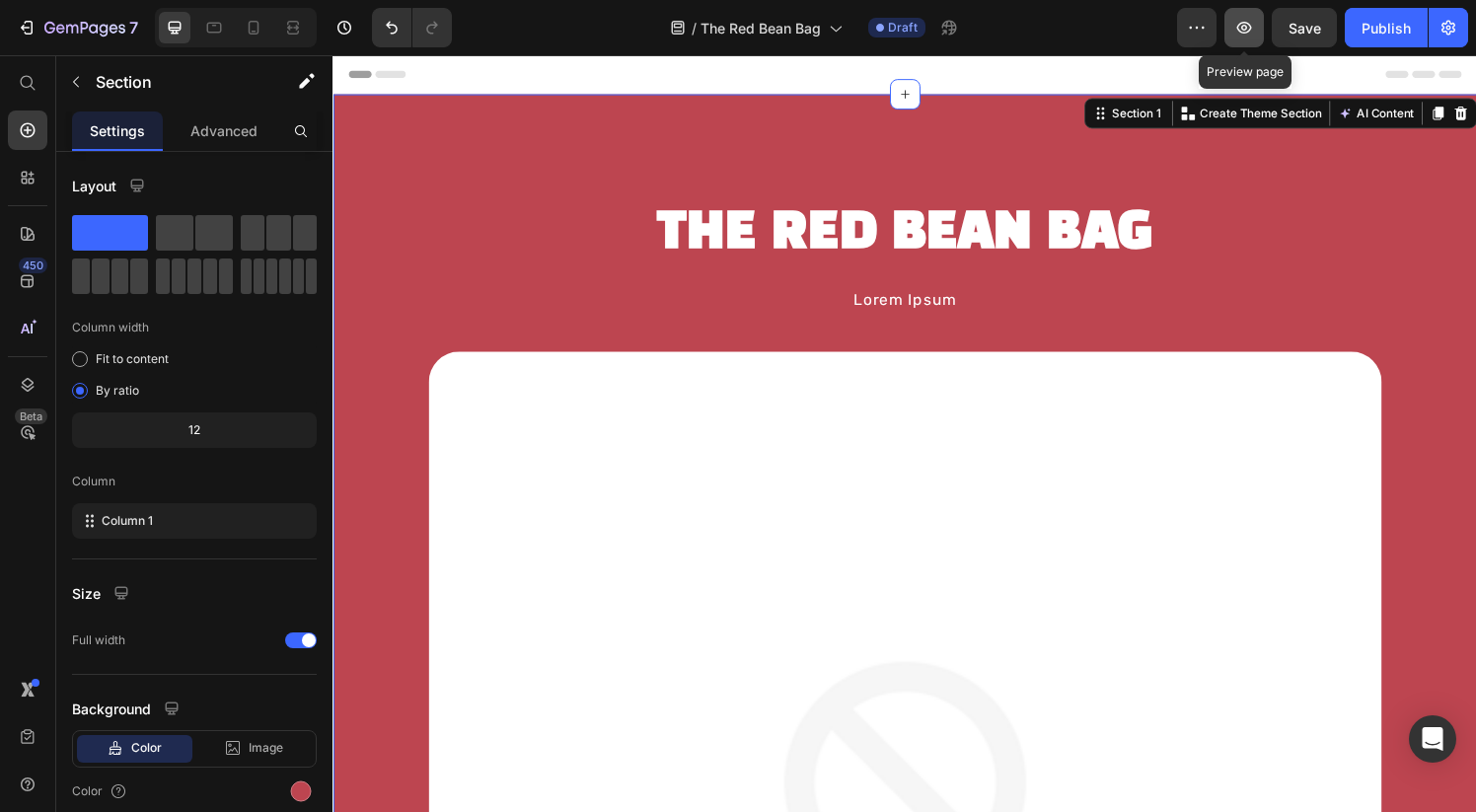 click 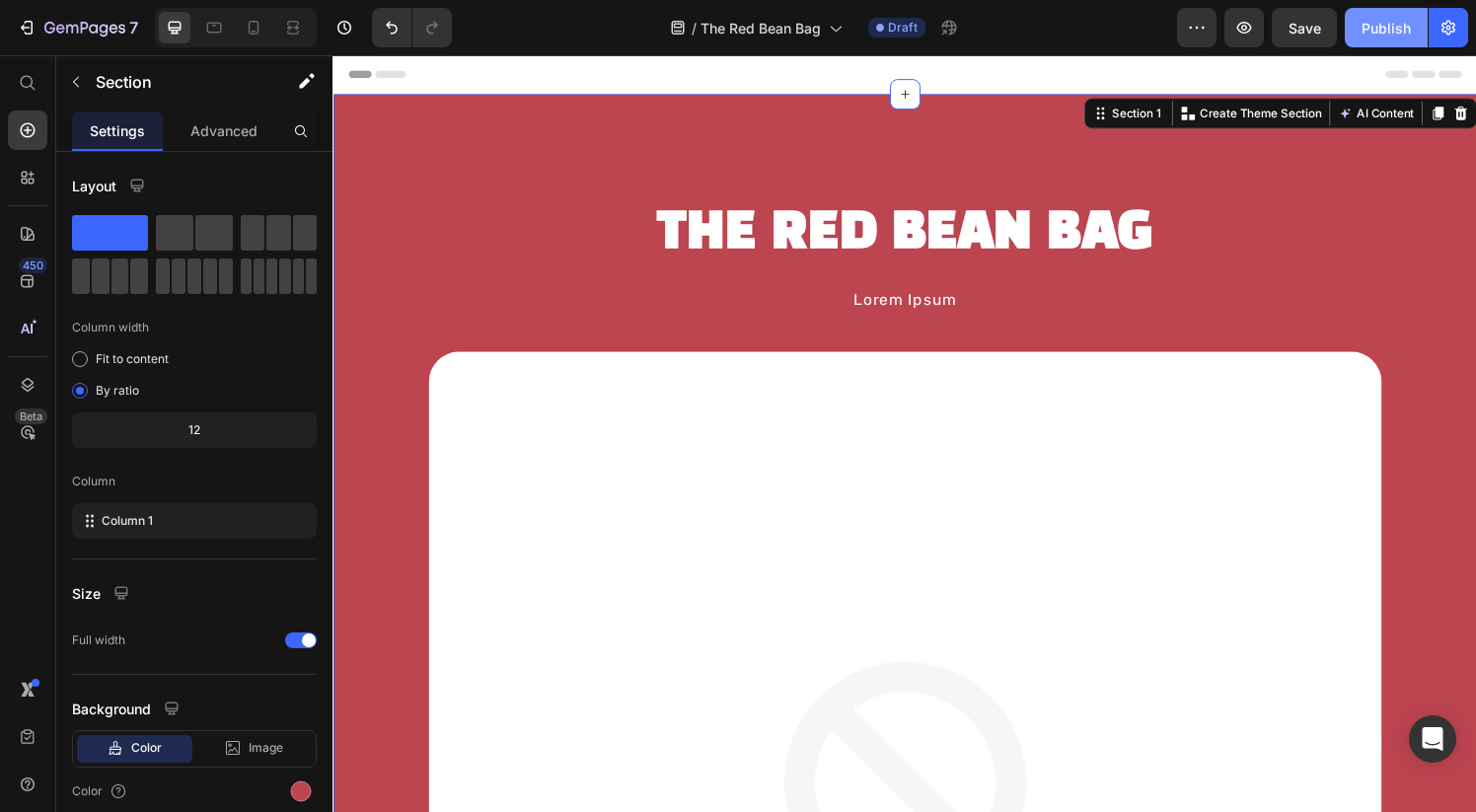 click on "Publish" at bounding box center [1386, 28] 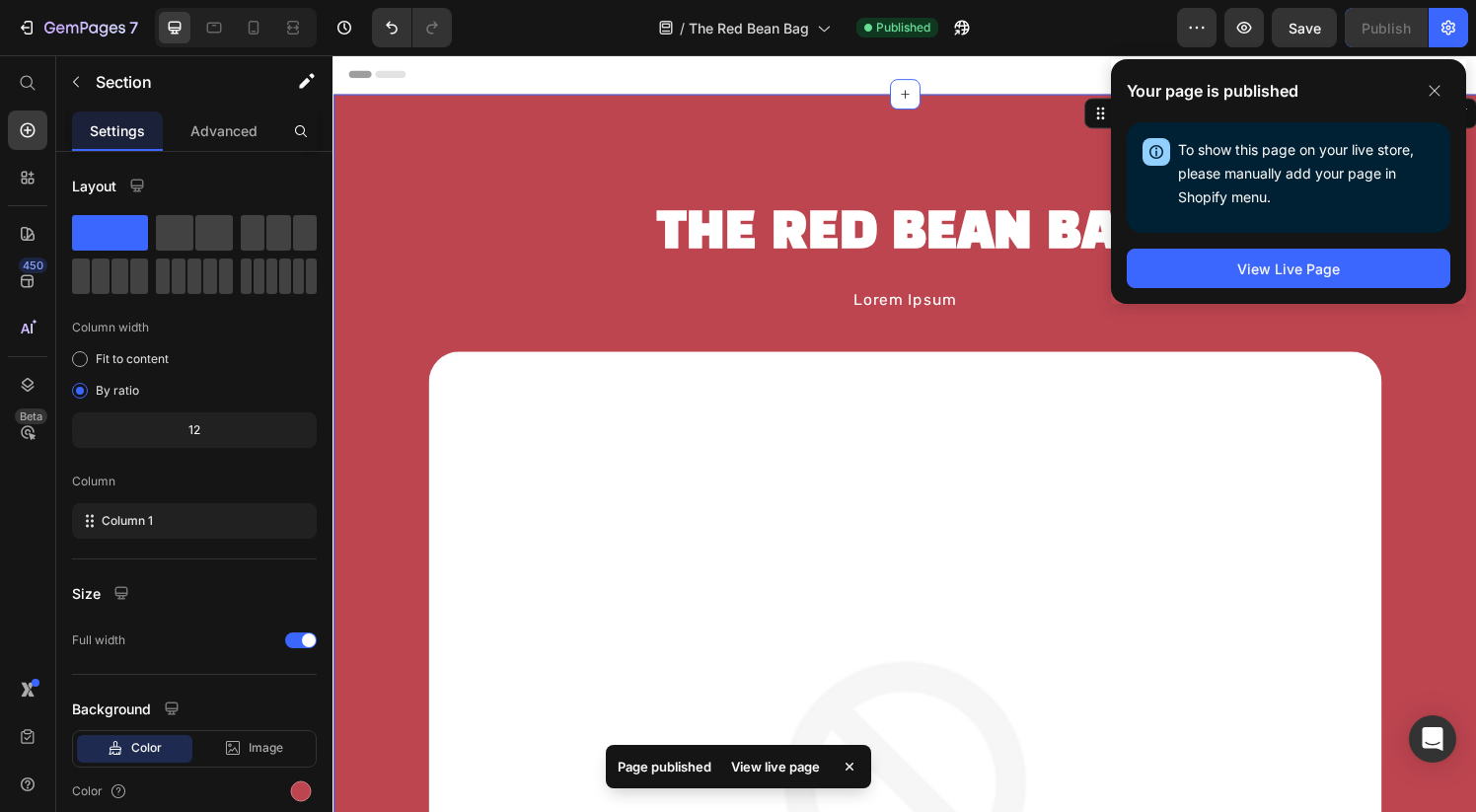 scroll, scrollTop: 1, scrollLeft: 0, axis: vertical 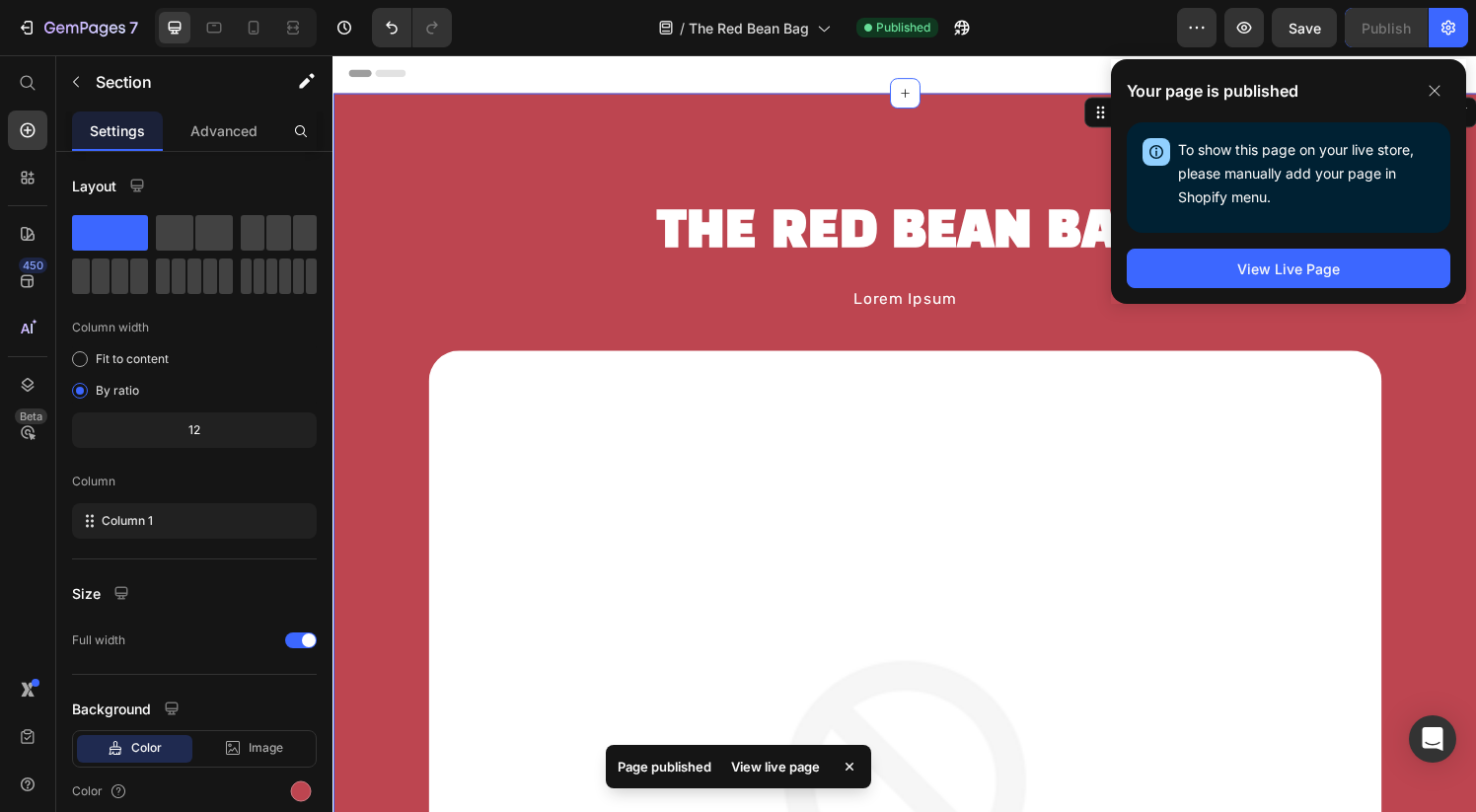 click on "View live page" at bounding box center (775, 767) 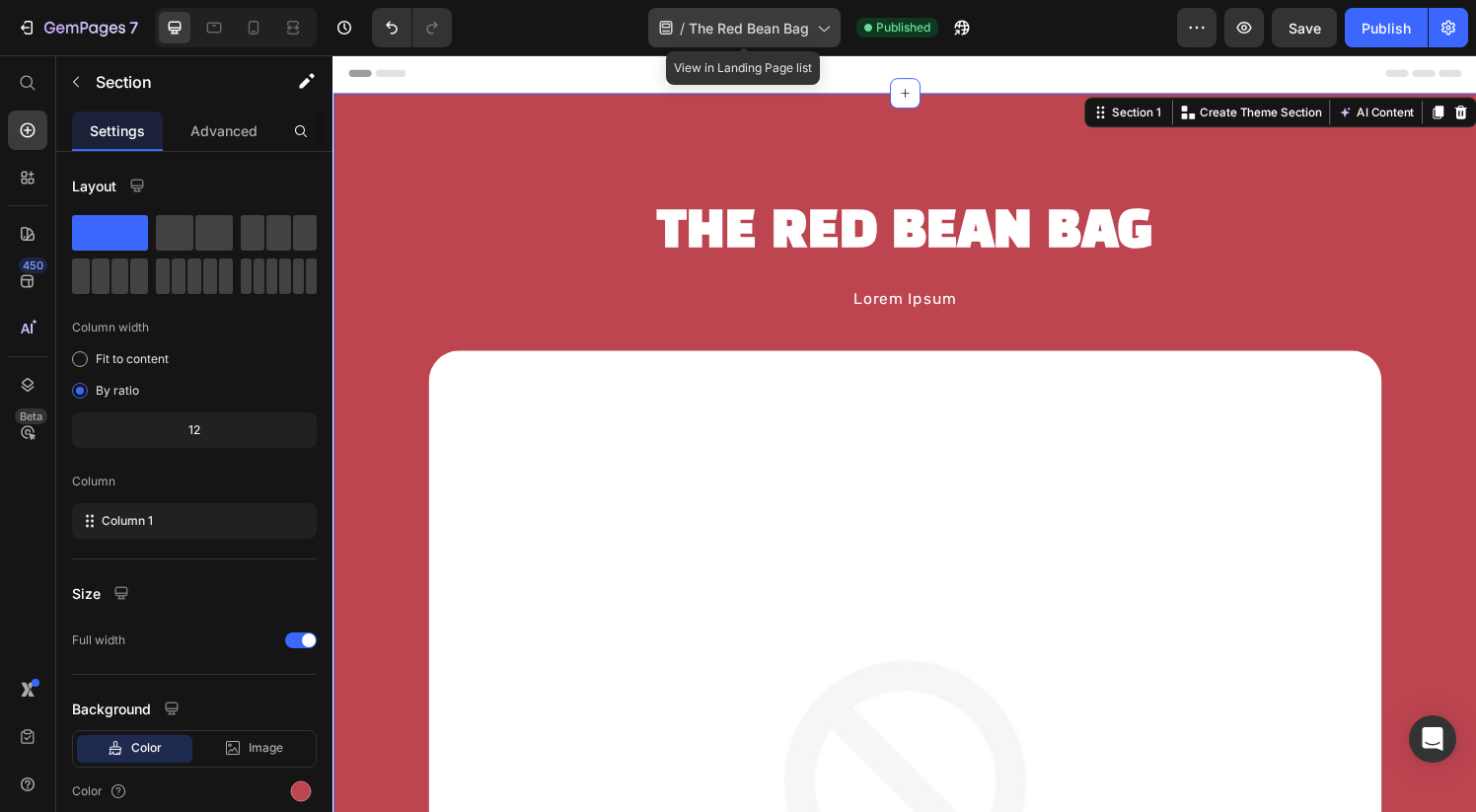 click 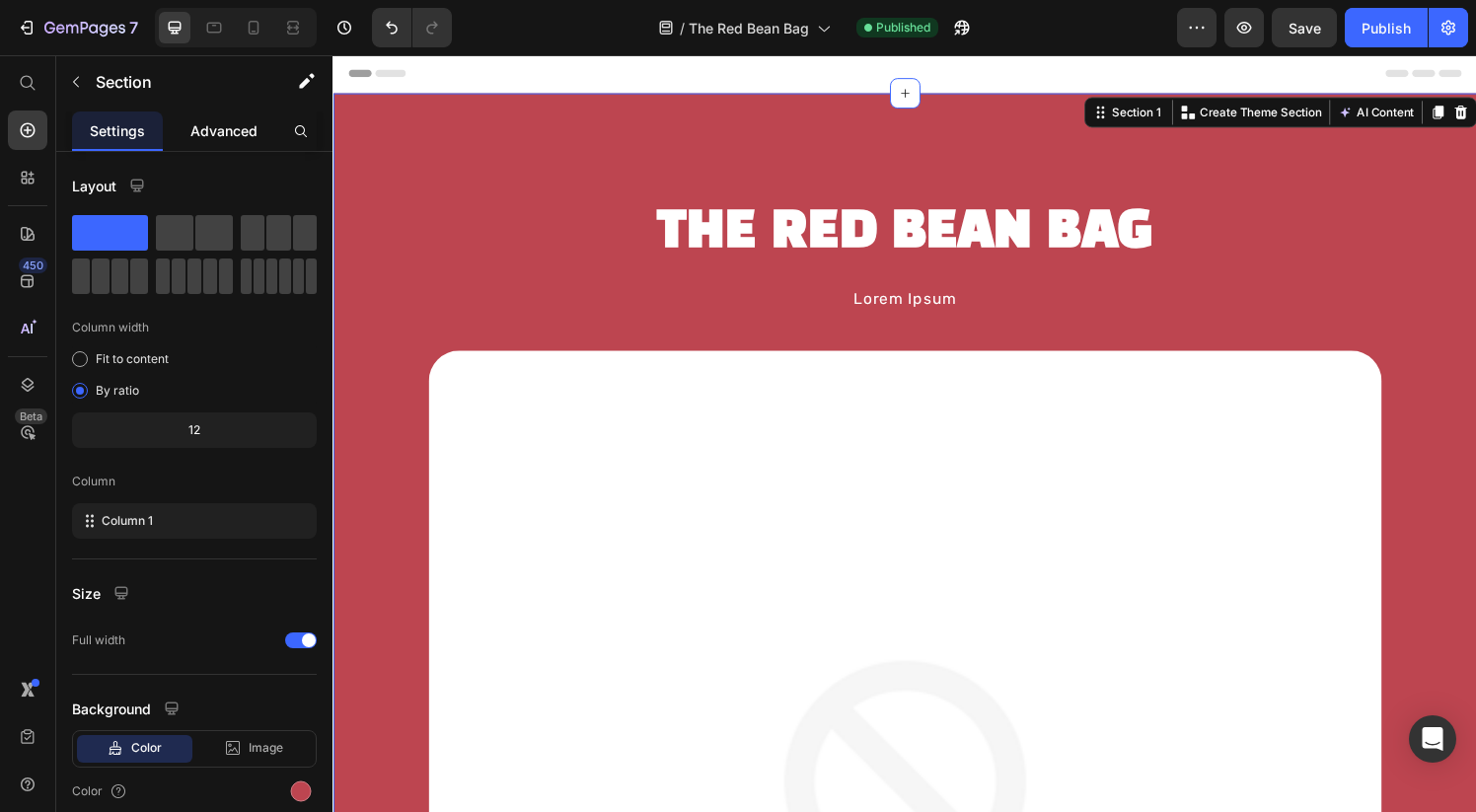 click on "Advanced" 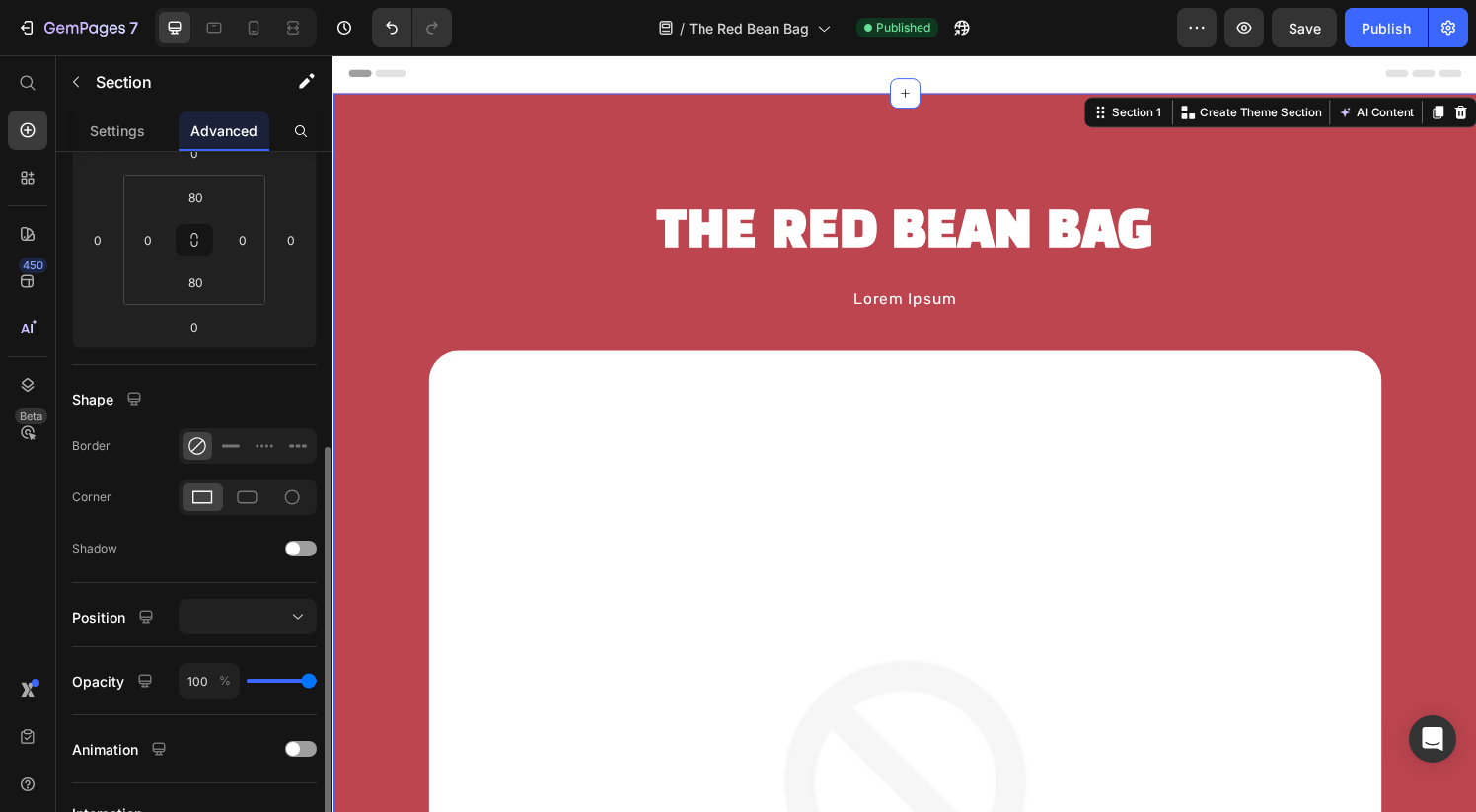 scroll, scrollTop: 532, scrollLeft: 0, axis: vertical 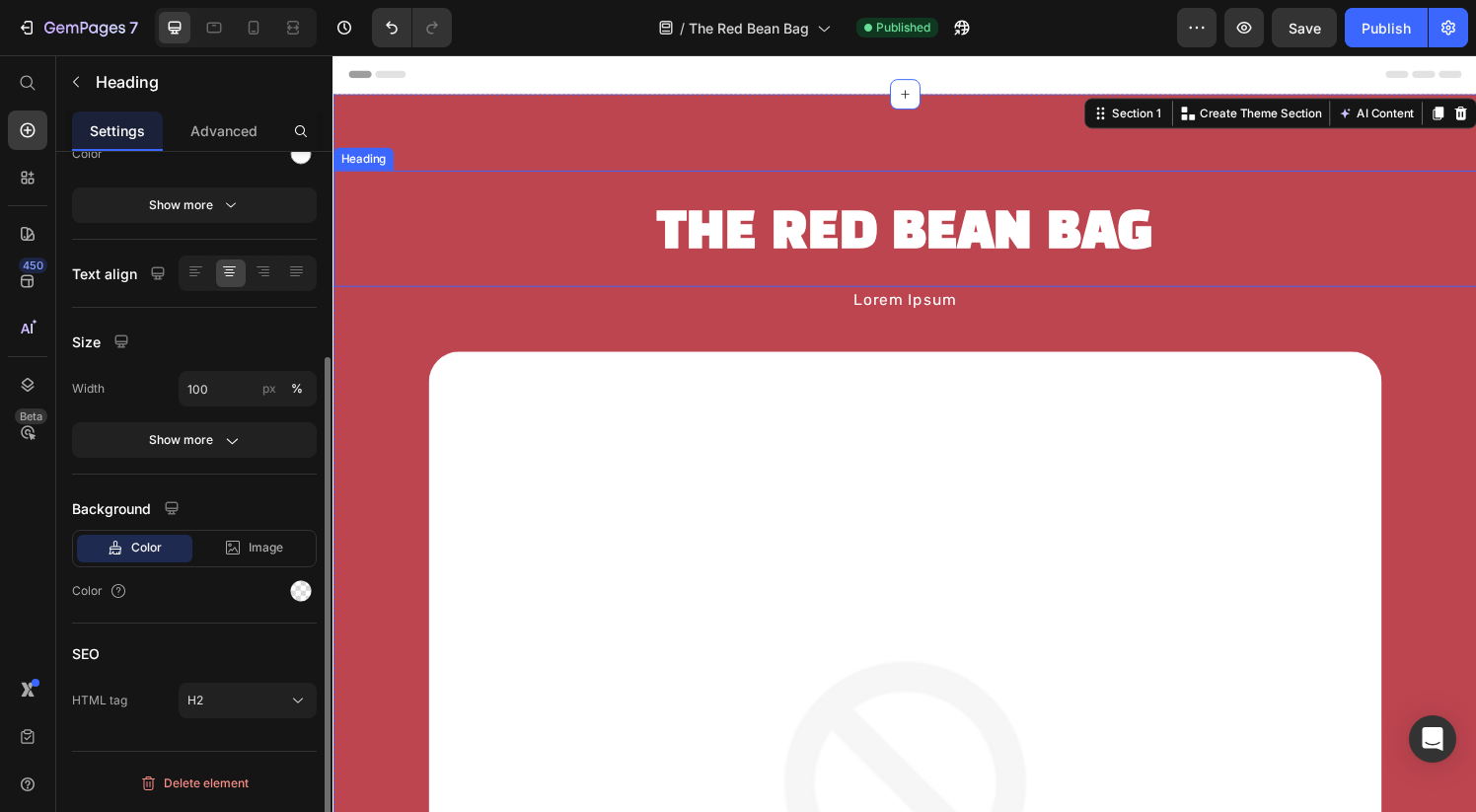 click on "THE RED BEAN BAG" at bounding box center [924, 241] 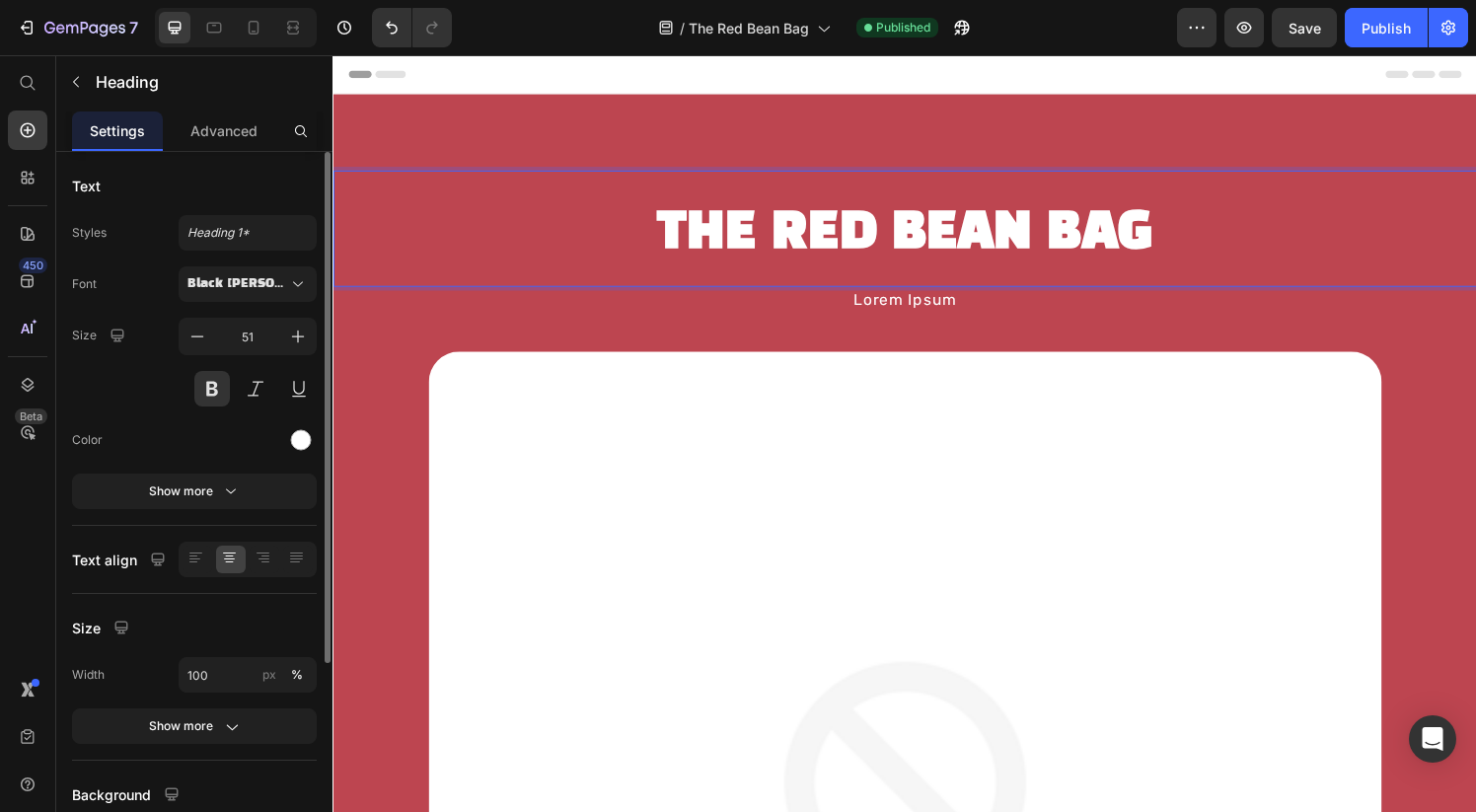 click on "THE RED BEAN BAG" at bounding box center (924, 241) 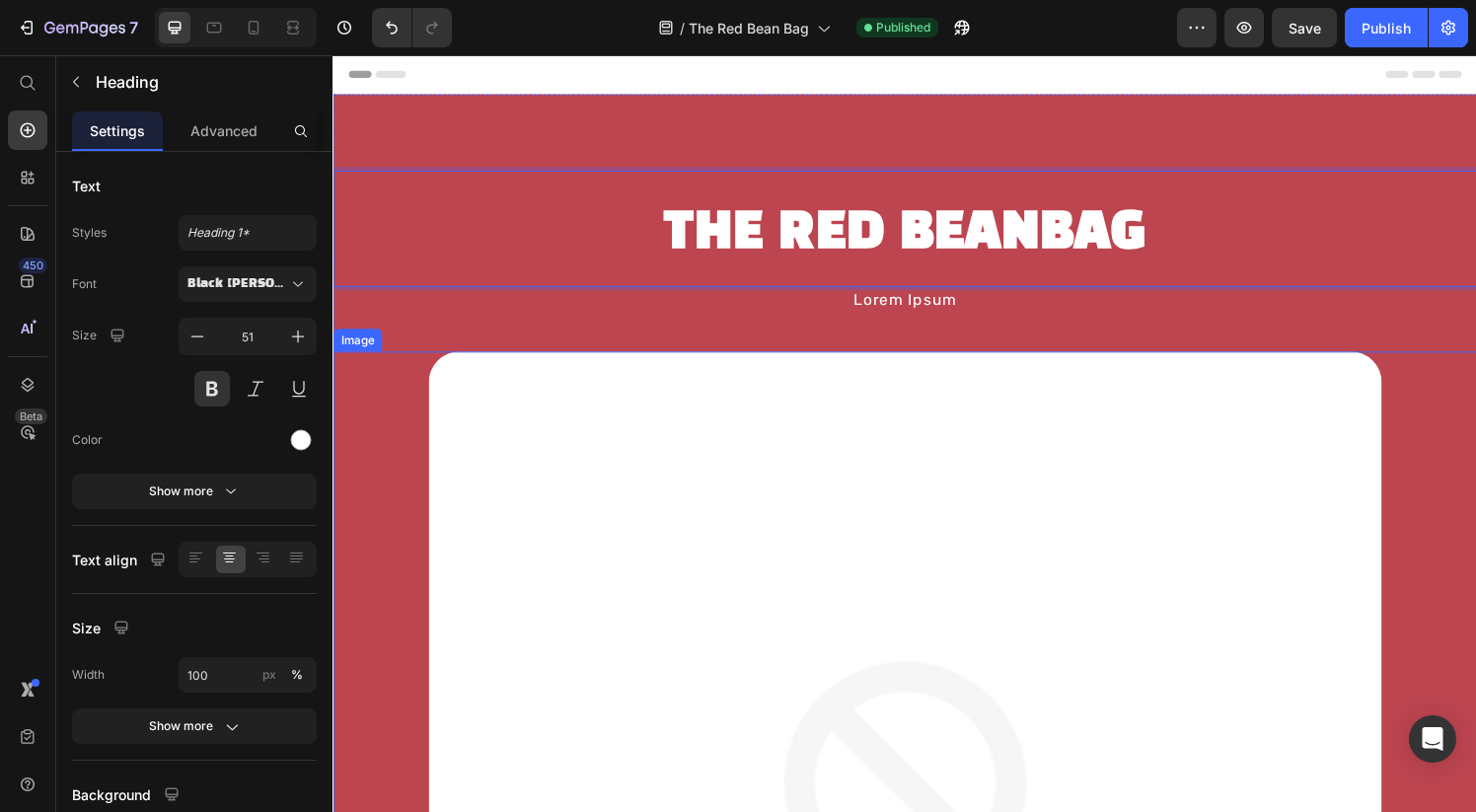 click at bounding box center [924, 855] 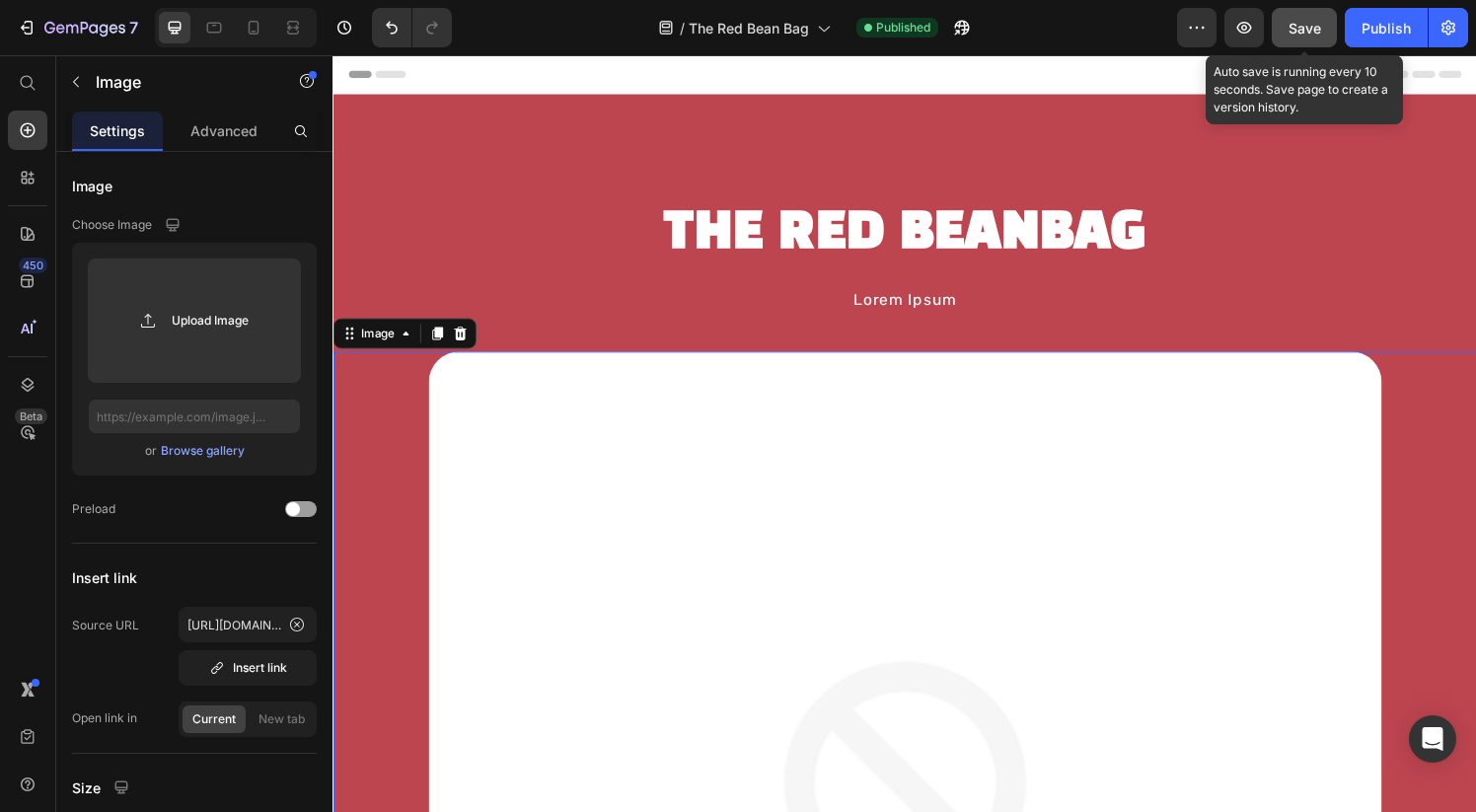 click on "Save" 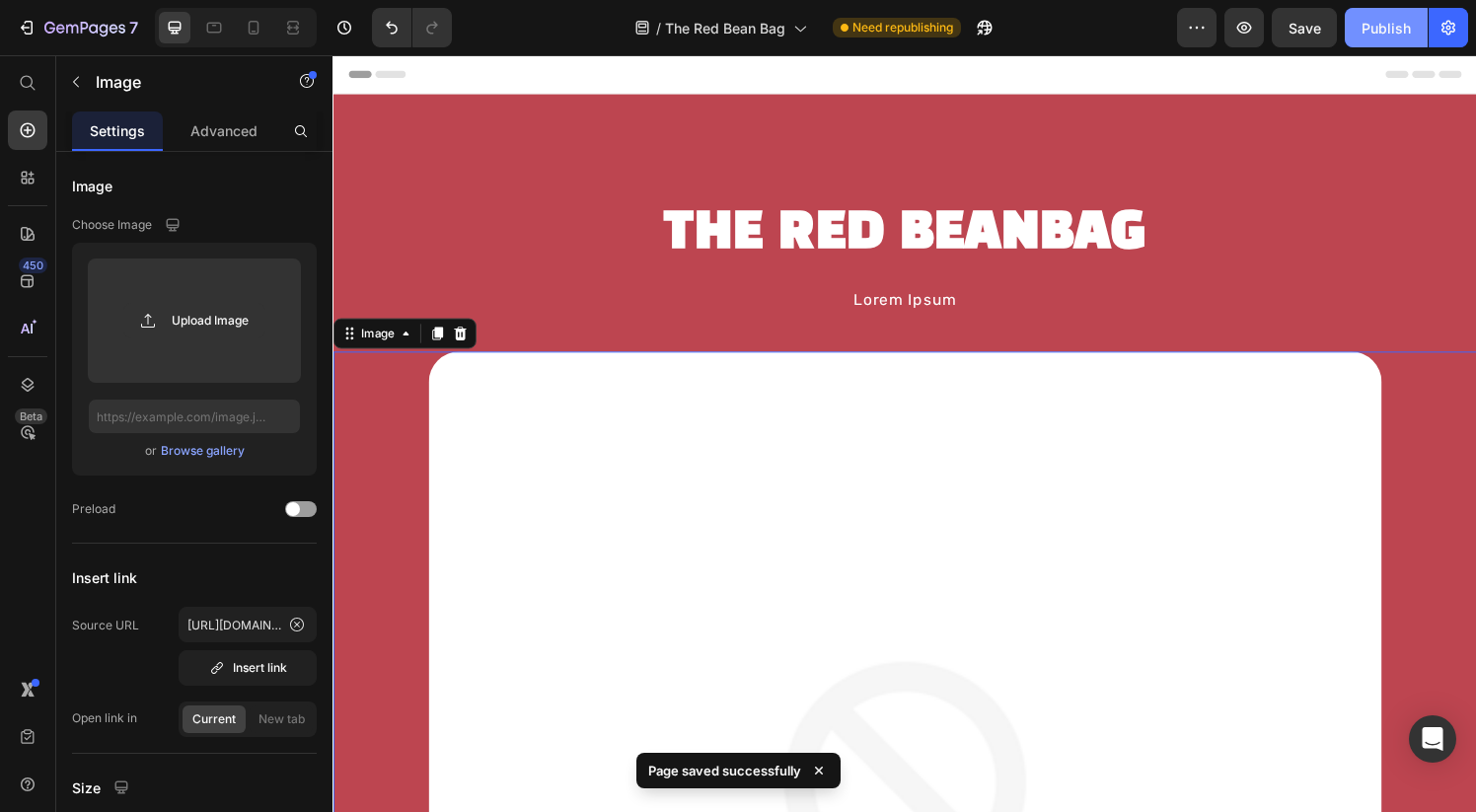 click on "Publish" 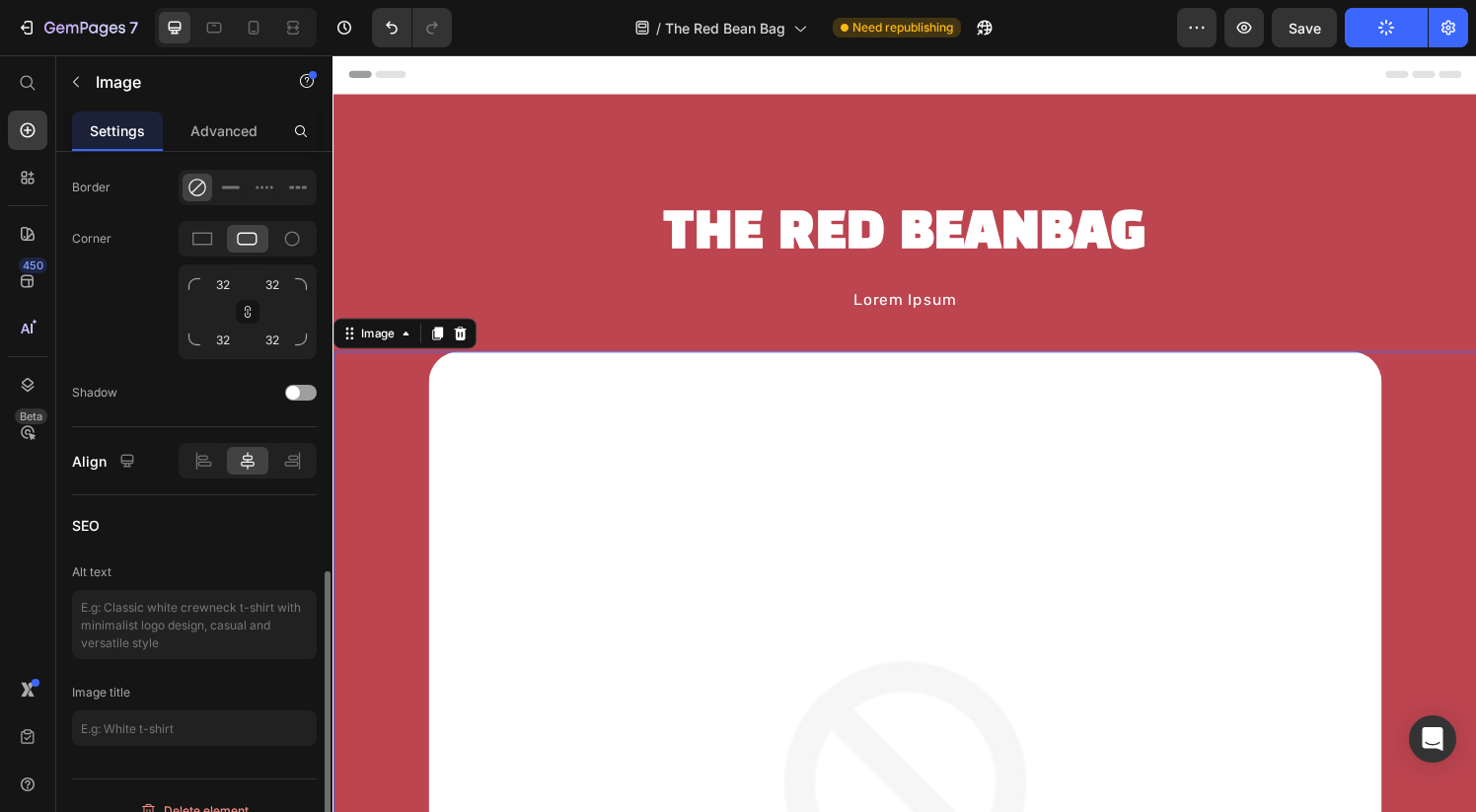scroll, scrollTop: 889, scrollLeft: 0, axis: vertical 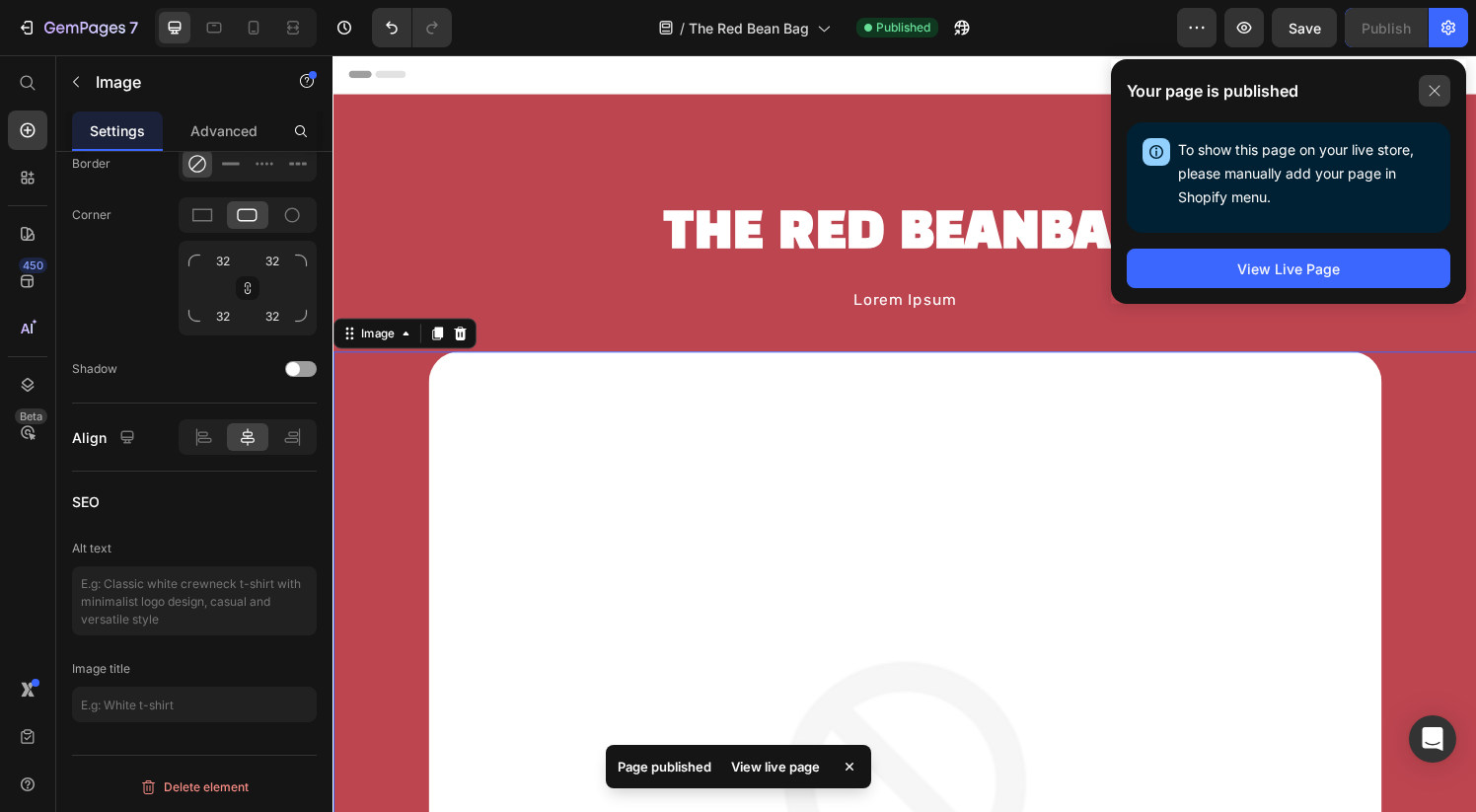 click 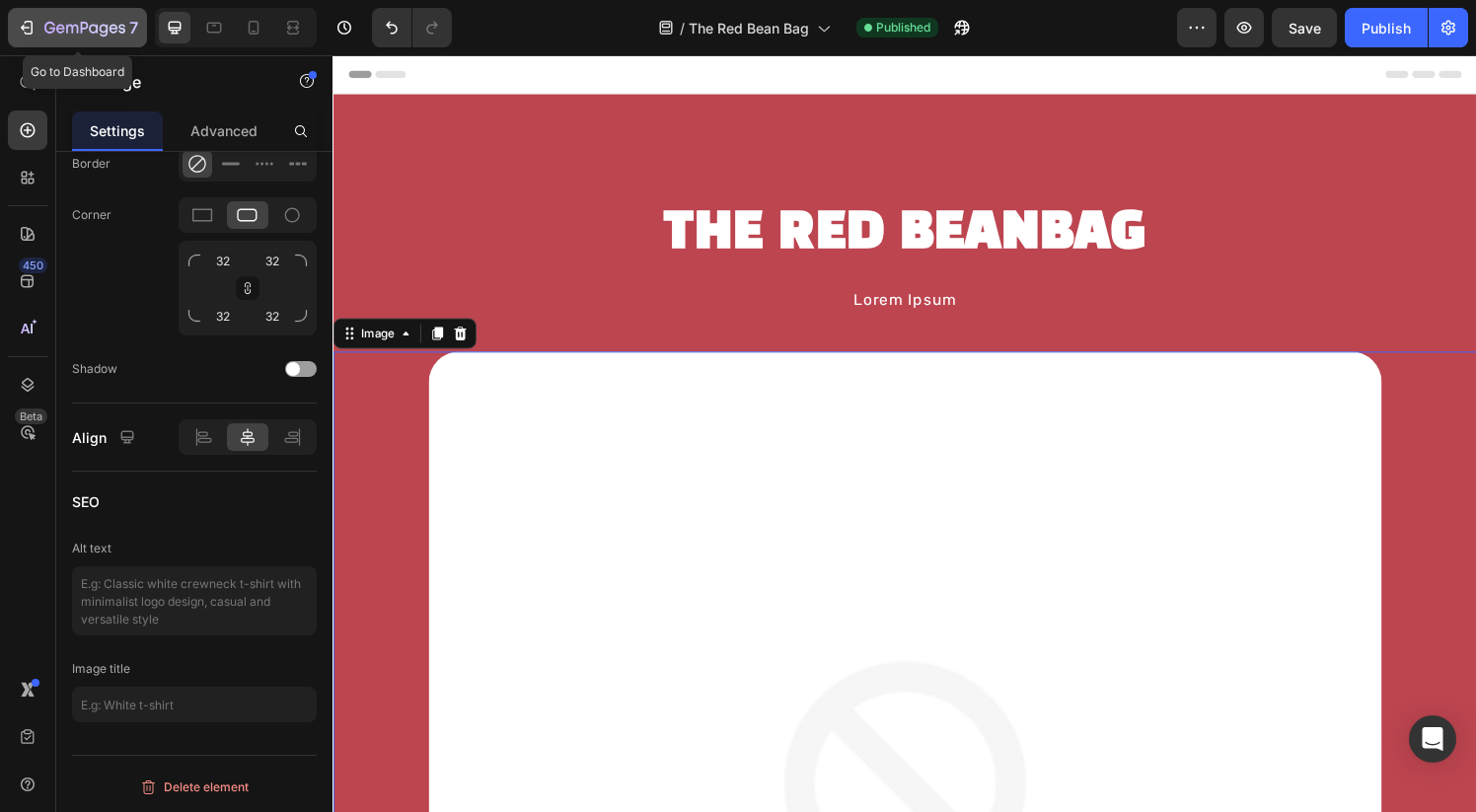 click 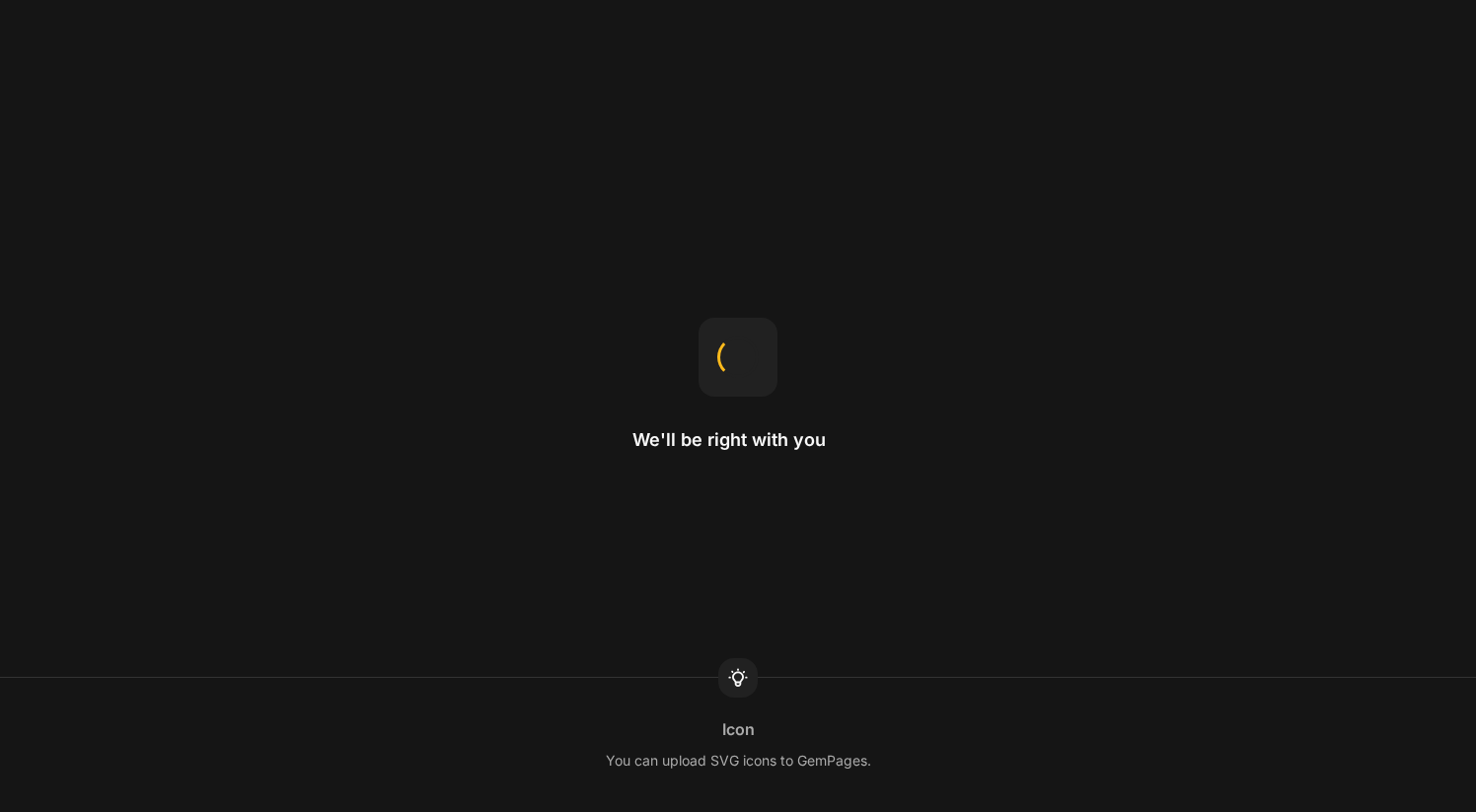 scroll, scrollTop: 0, scrollLeft: 0, axis: both 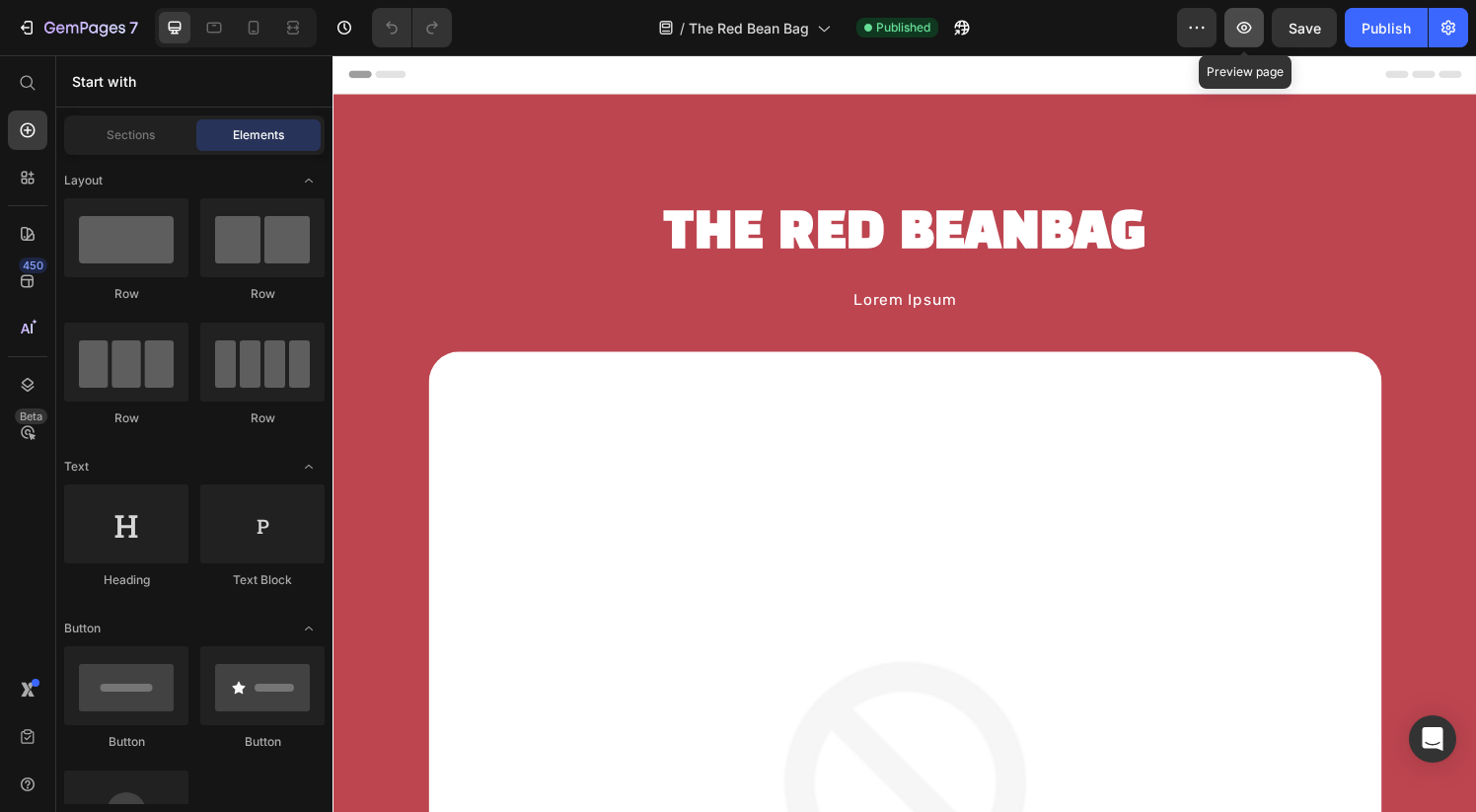 click 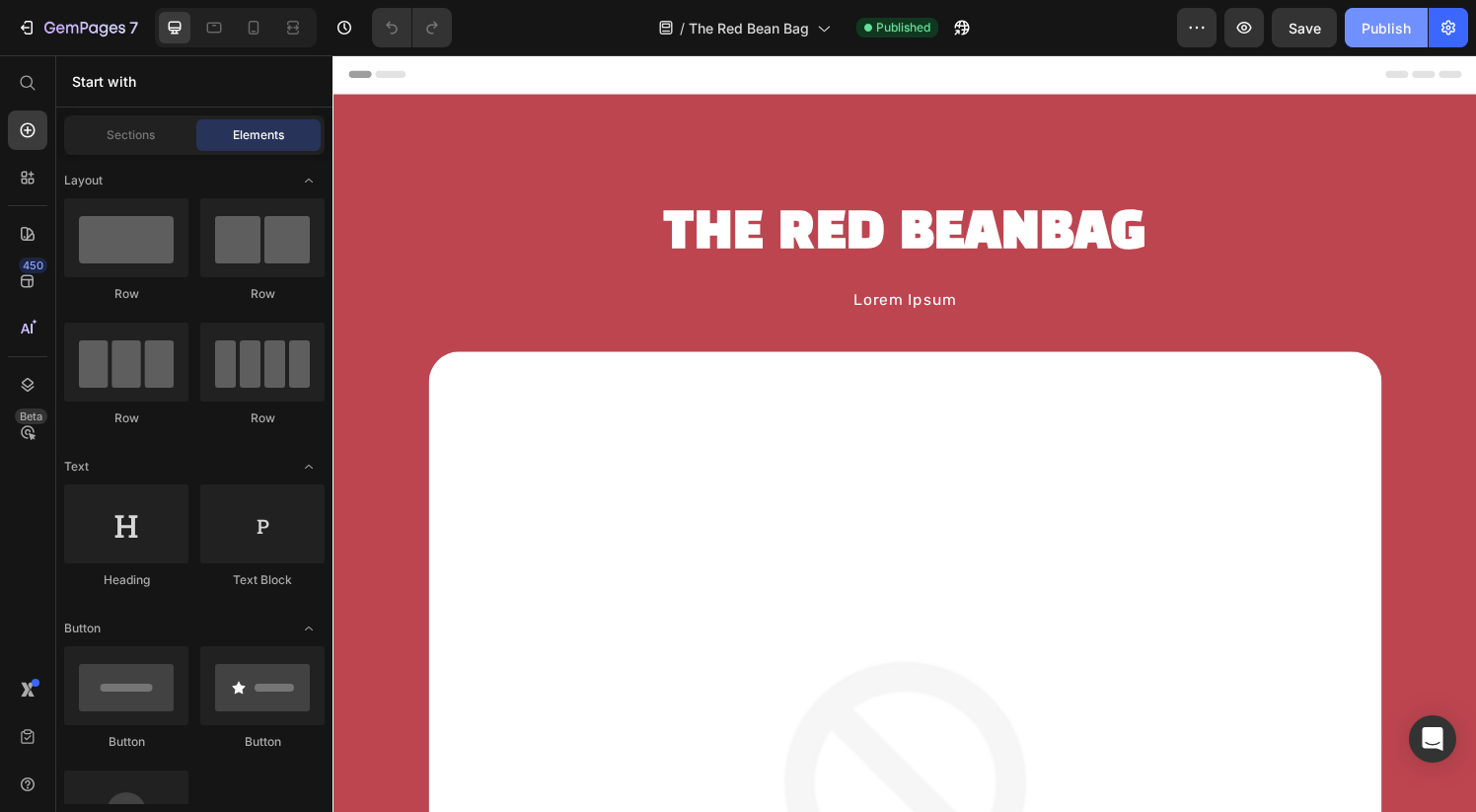 click on "Publish" at bounding box center (1386, 28) 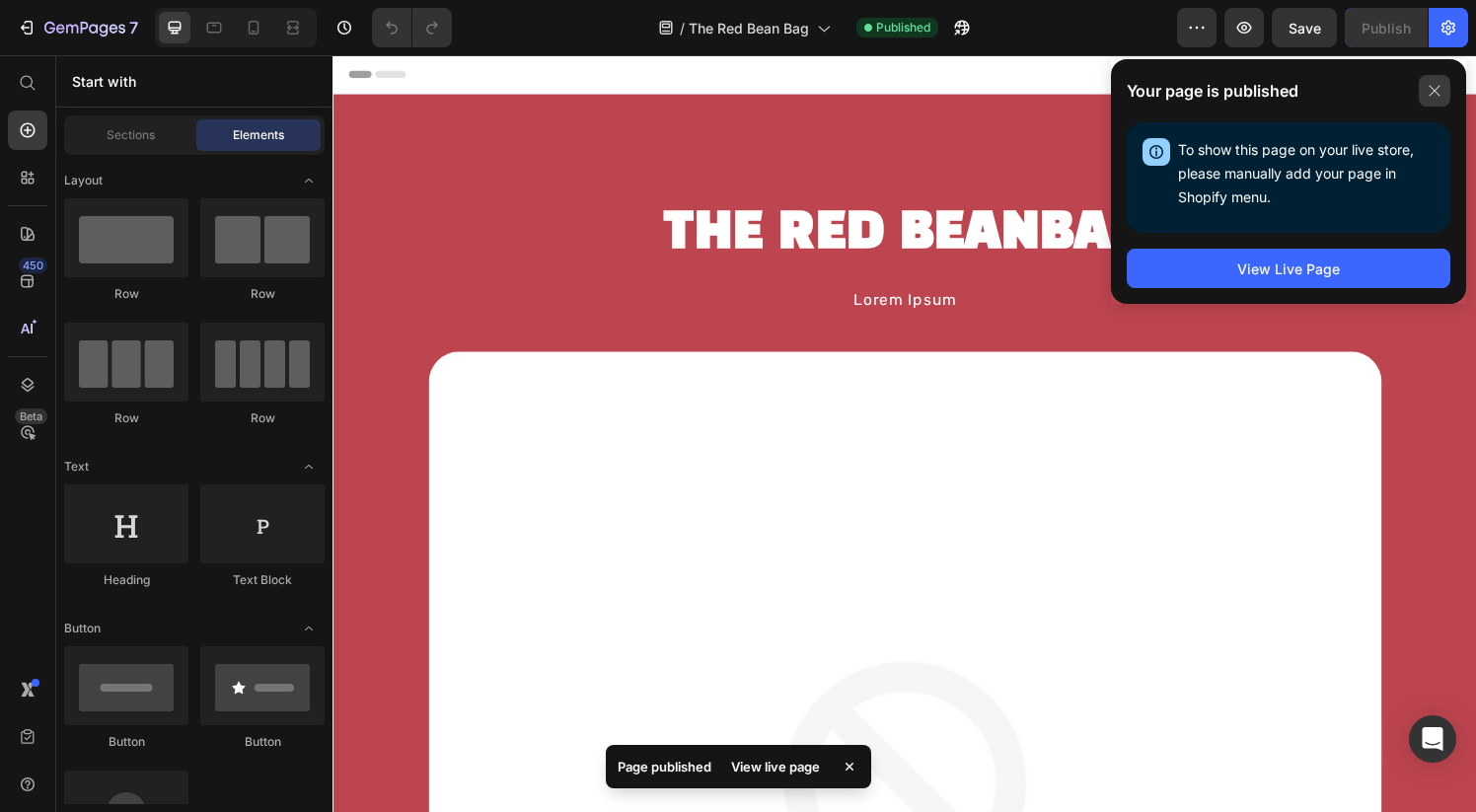 click 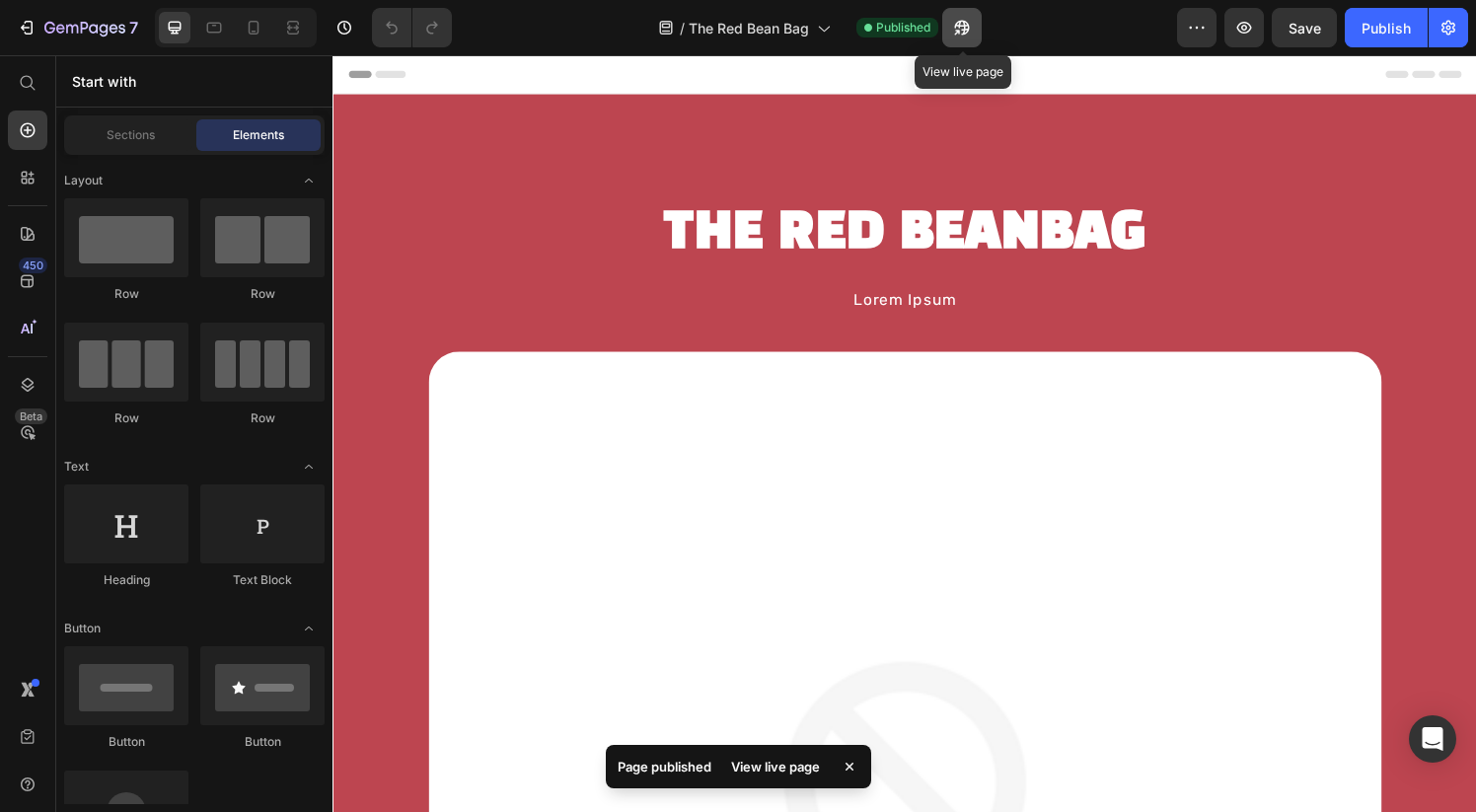 click 